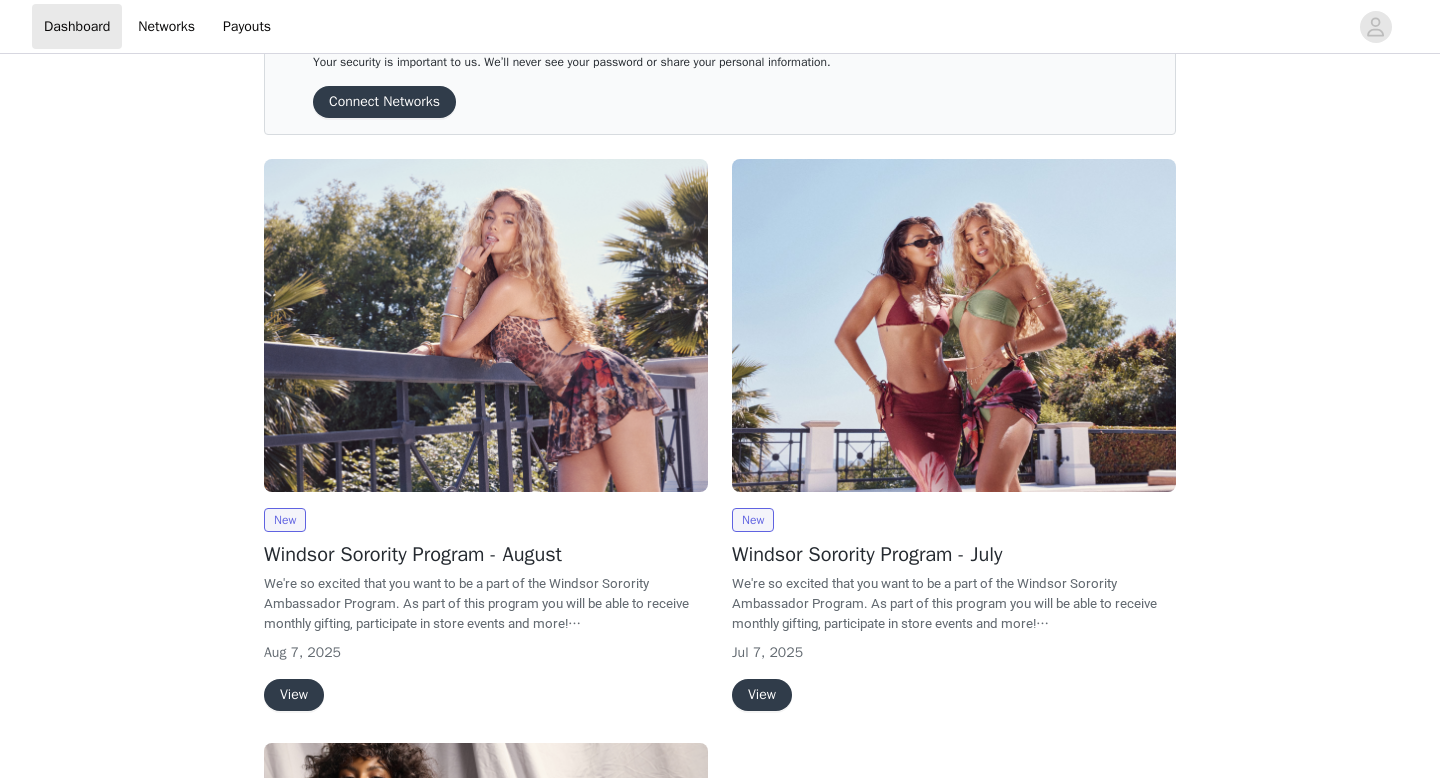 scroll, scrollTop: 345, scrollLeft: 0, axis: vertical 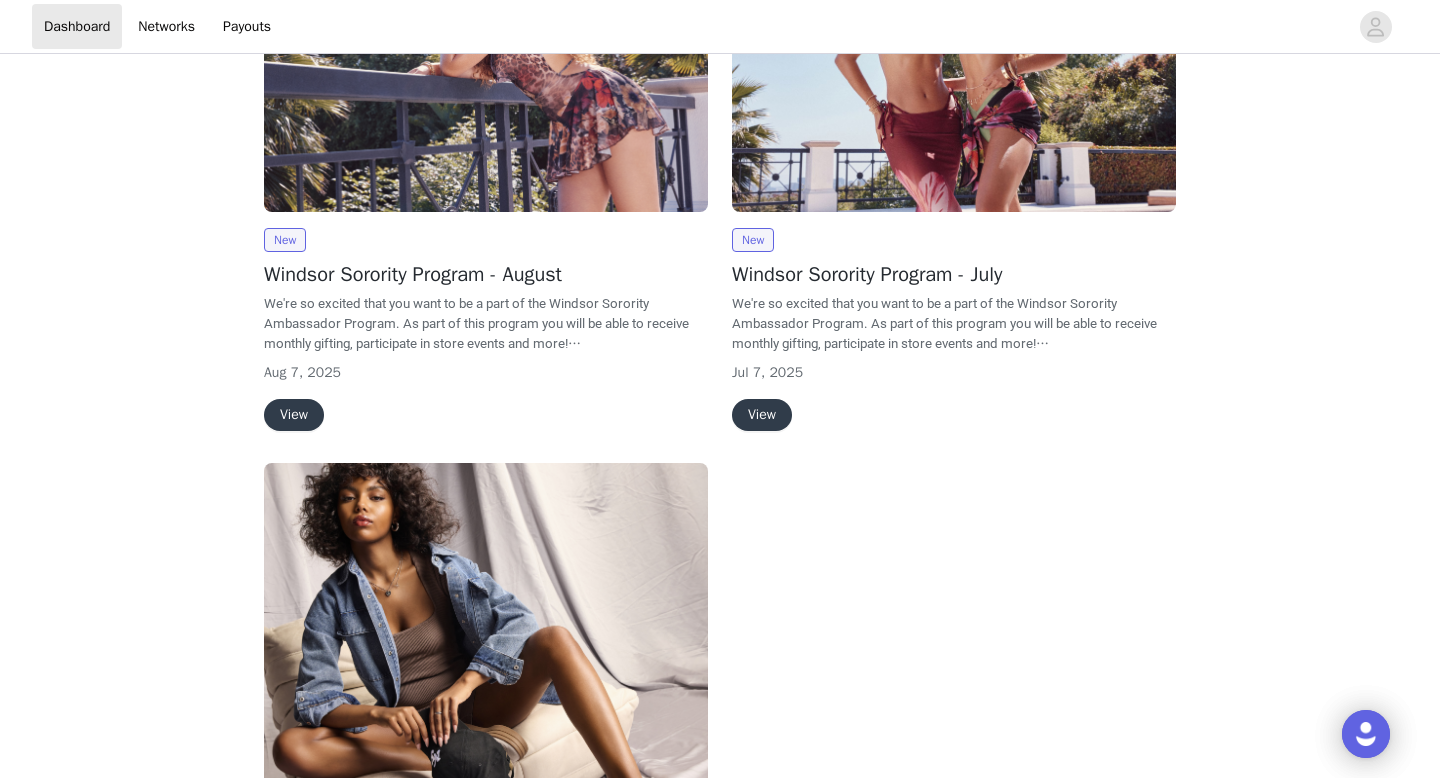 click on "View" at bounding box center (294, 415) 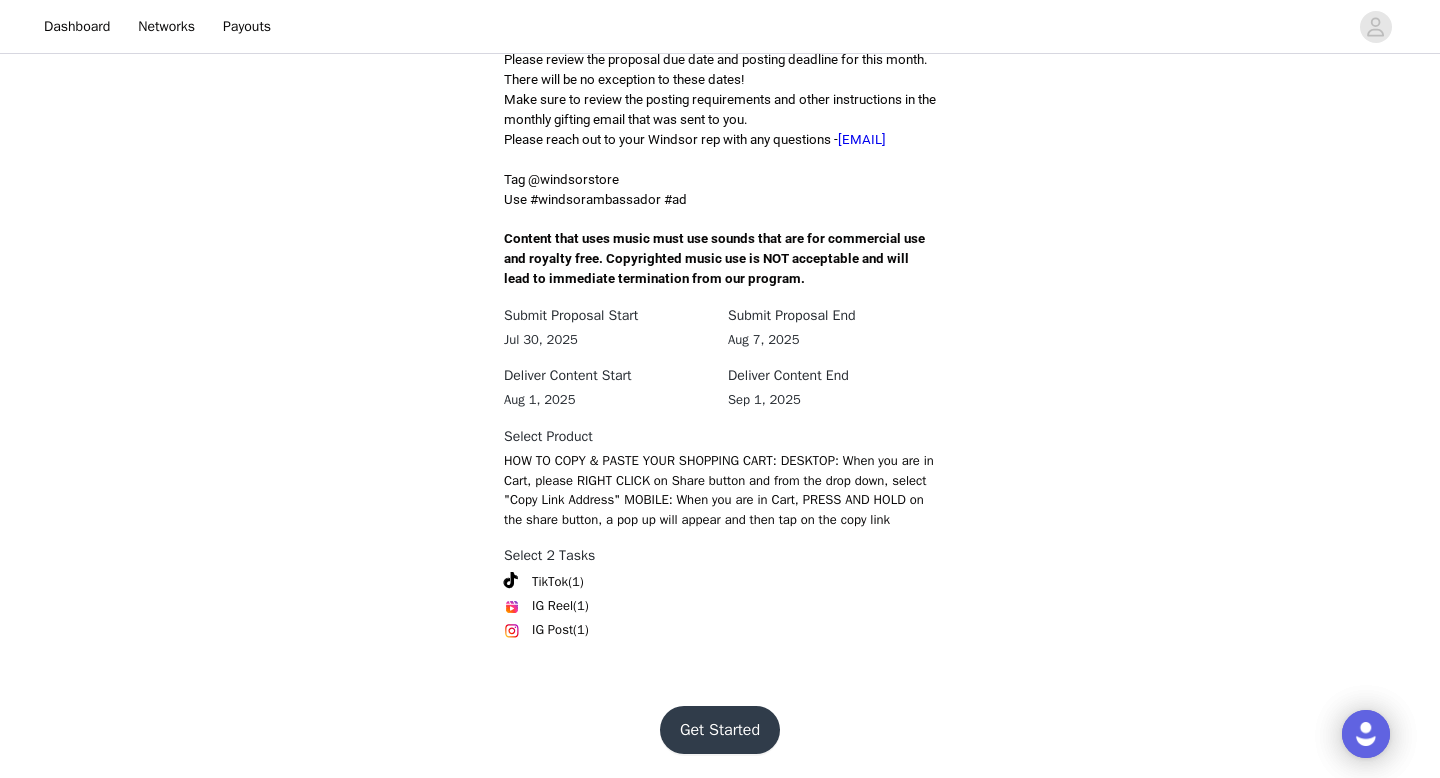 scroll, scrollTop: 602, scrollLeft: 0, axis: vertical 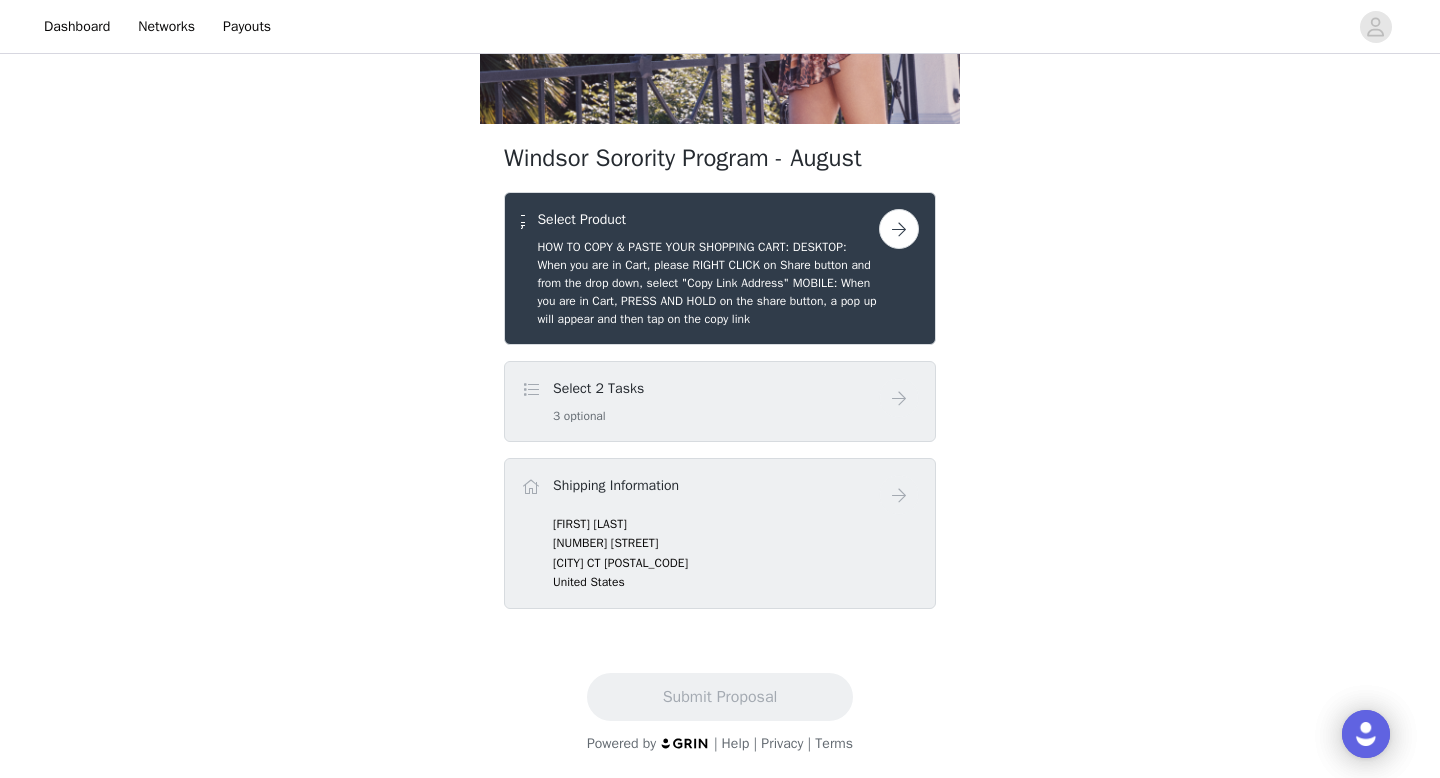 click on "Select 2 Tasks   3 optional" at bounding box center [700, 401] 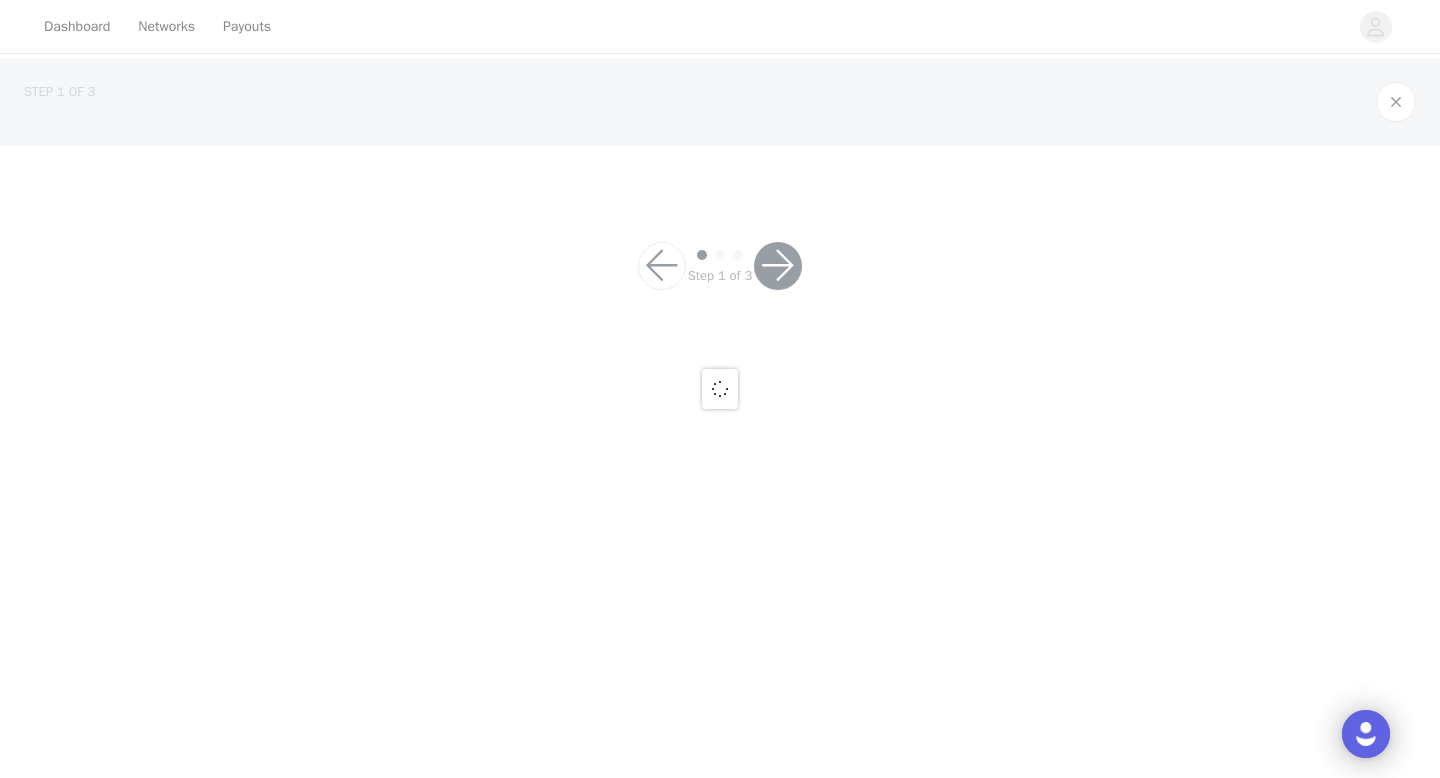 scroll, scrollTop: 0, scrollLeft: 0, axis: both 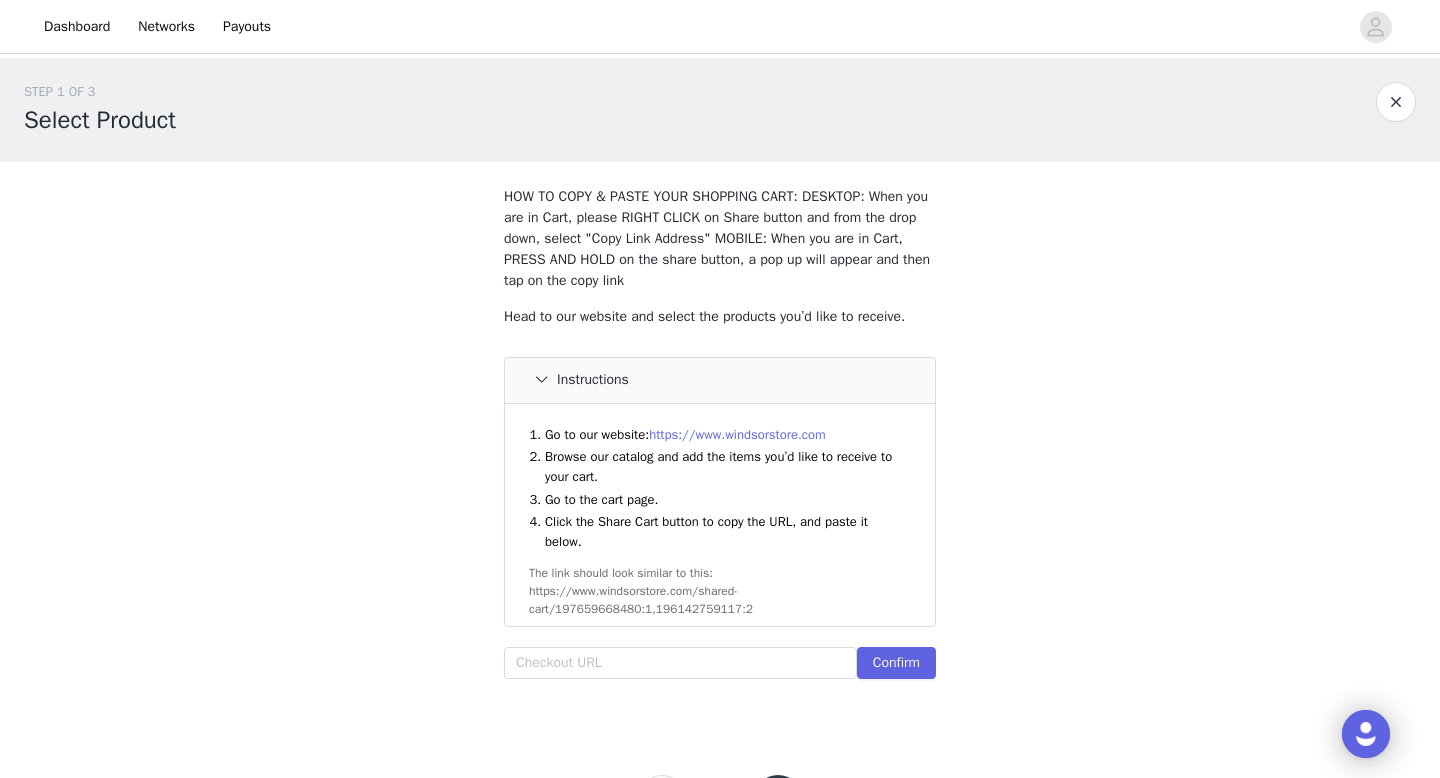 click on "Head to our website and select the products you’d like to receive.     Instructions   Go to our website:  https://www.windsorstore.com   Browse our catalog and add the items you’d like to receive to your cart.   Go to the cart page.   Click the Share Cart button to copy the URL, and paste it below.   The link should look similar to this:   https://www.windsorstore.com/shared-cart/197659668480:1,196142759117:2     Confirm" at bounding box center (720, 497) 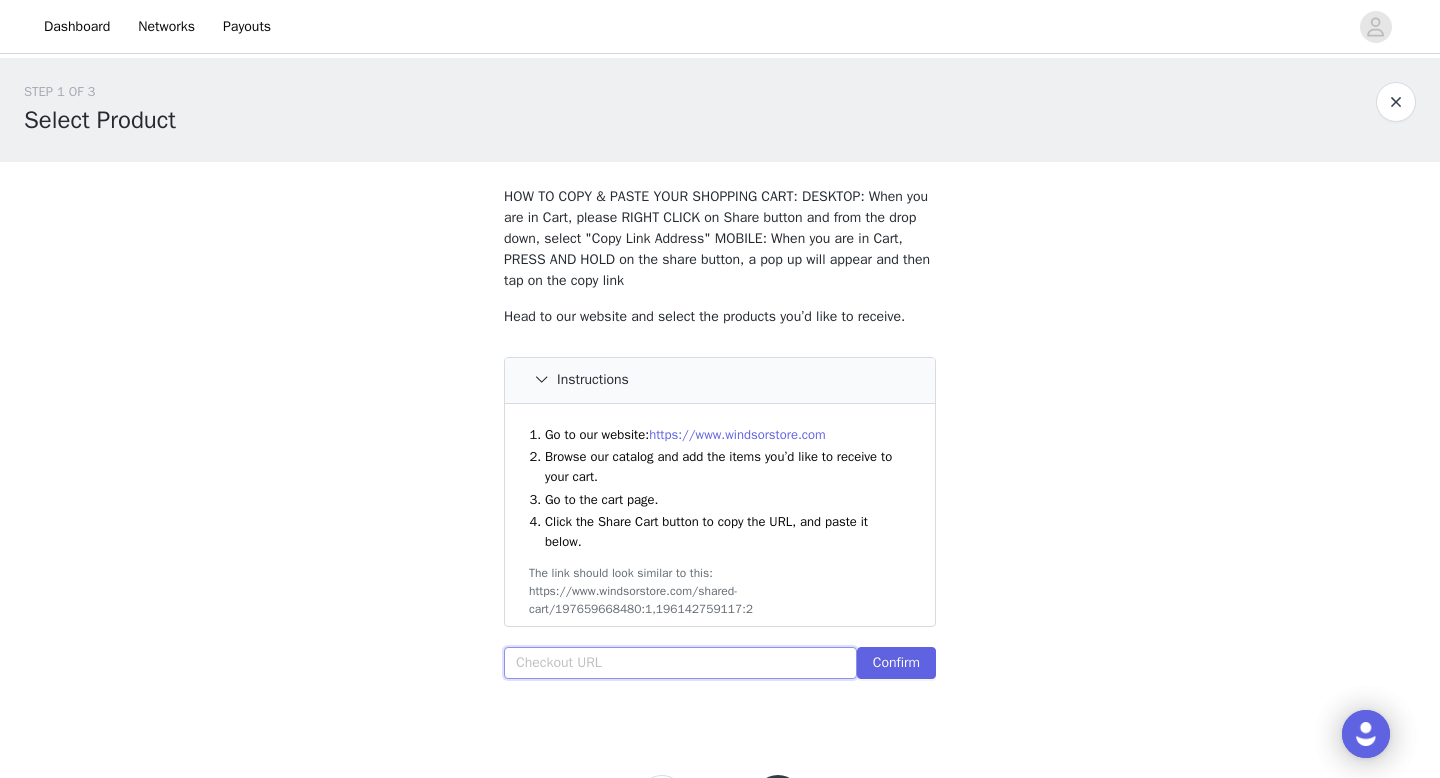 click at bounding box center [680, 663] 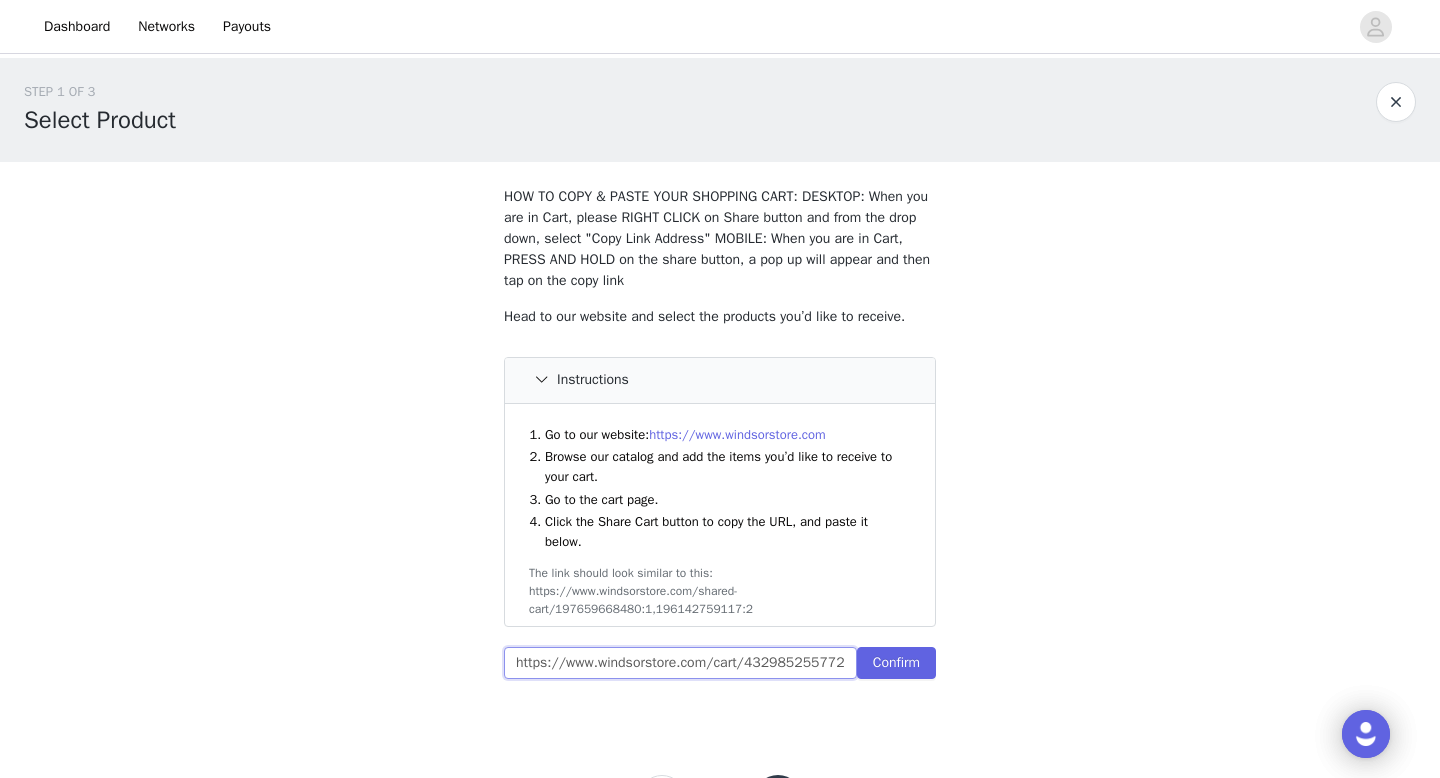 scroll, scrollTop: 0, scrollLeft: 314, axis: horizontal 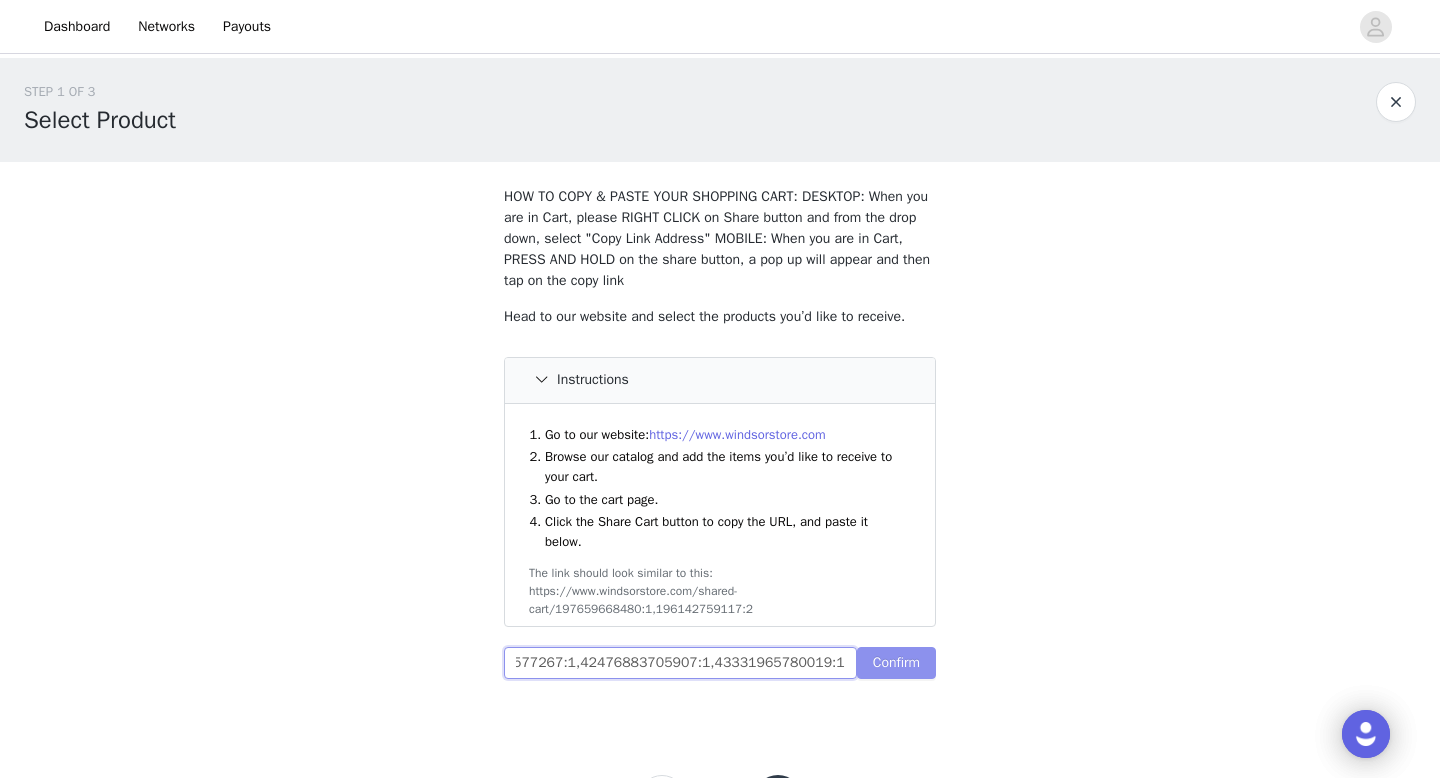 type on "https://www.windsorstore.com/cart/43298525577267:1,42476883705907:1,43331965780019:1" 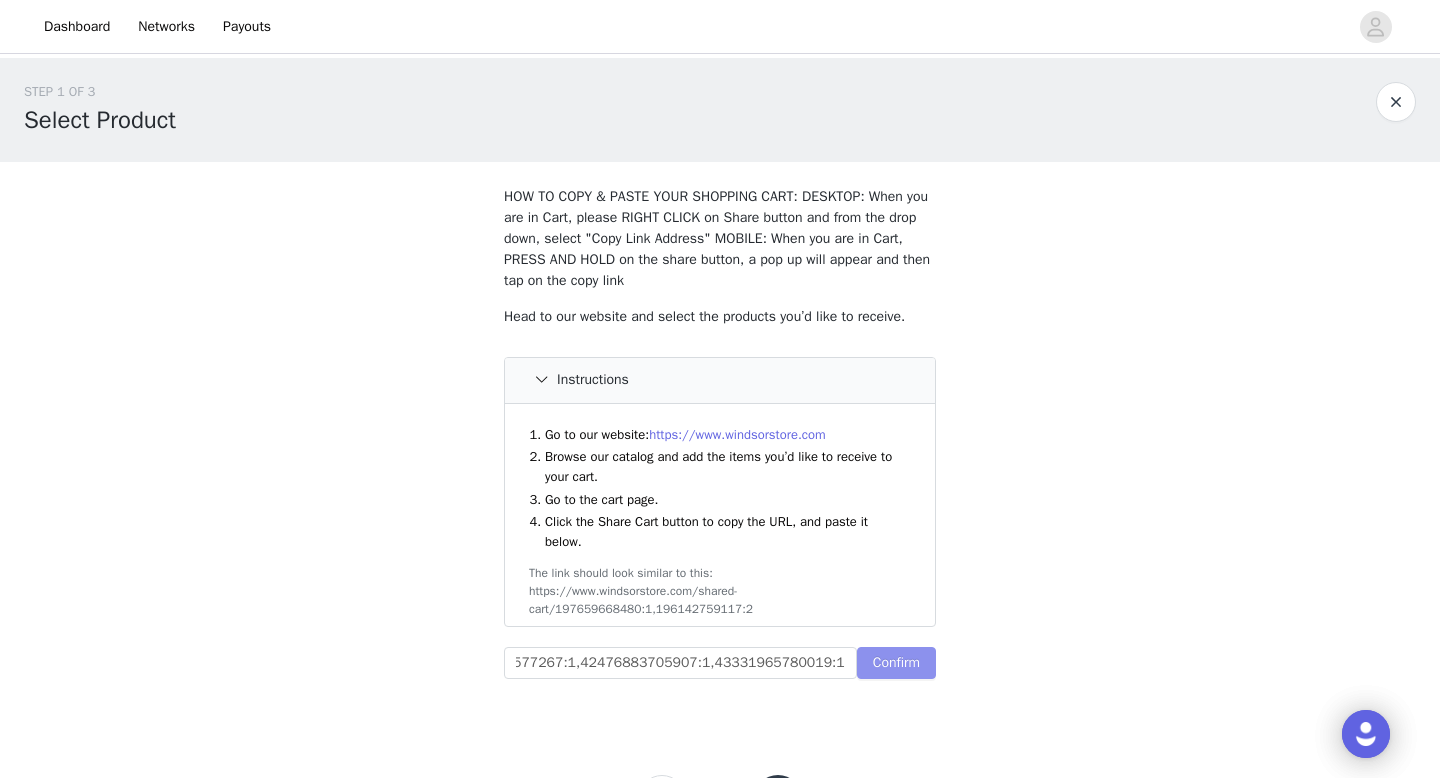 scroll, scrollTop: 0, scrollLeft: 0, axis: both 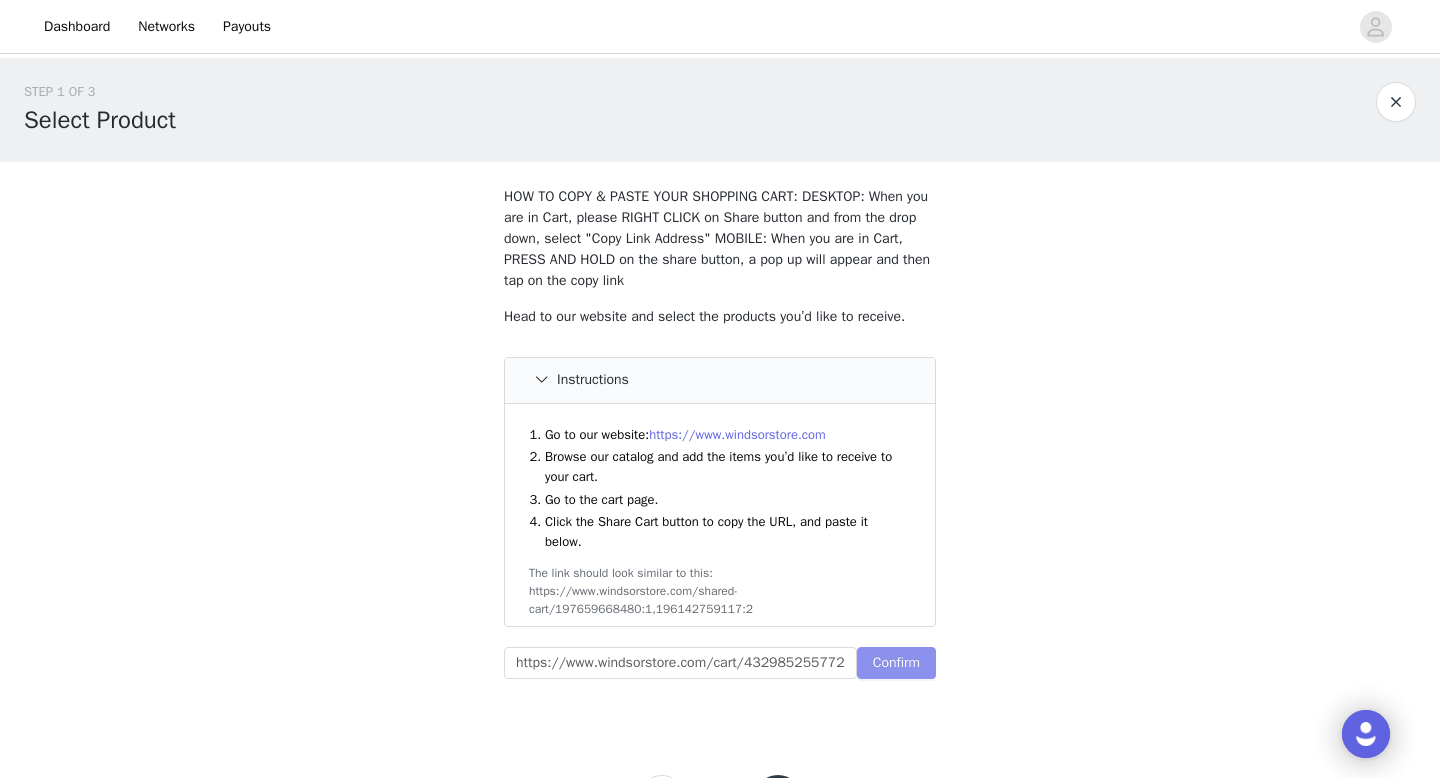 click on "Confirm" at bounding box center [896, 663] 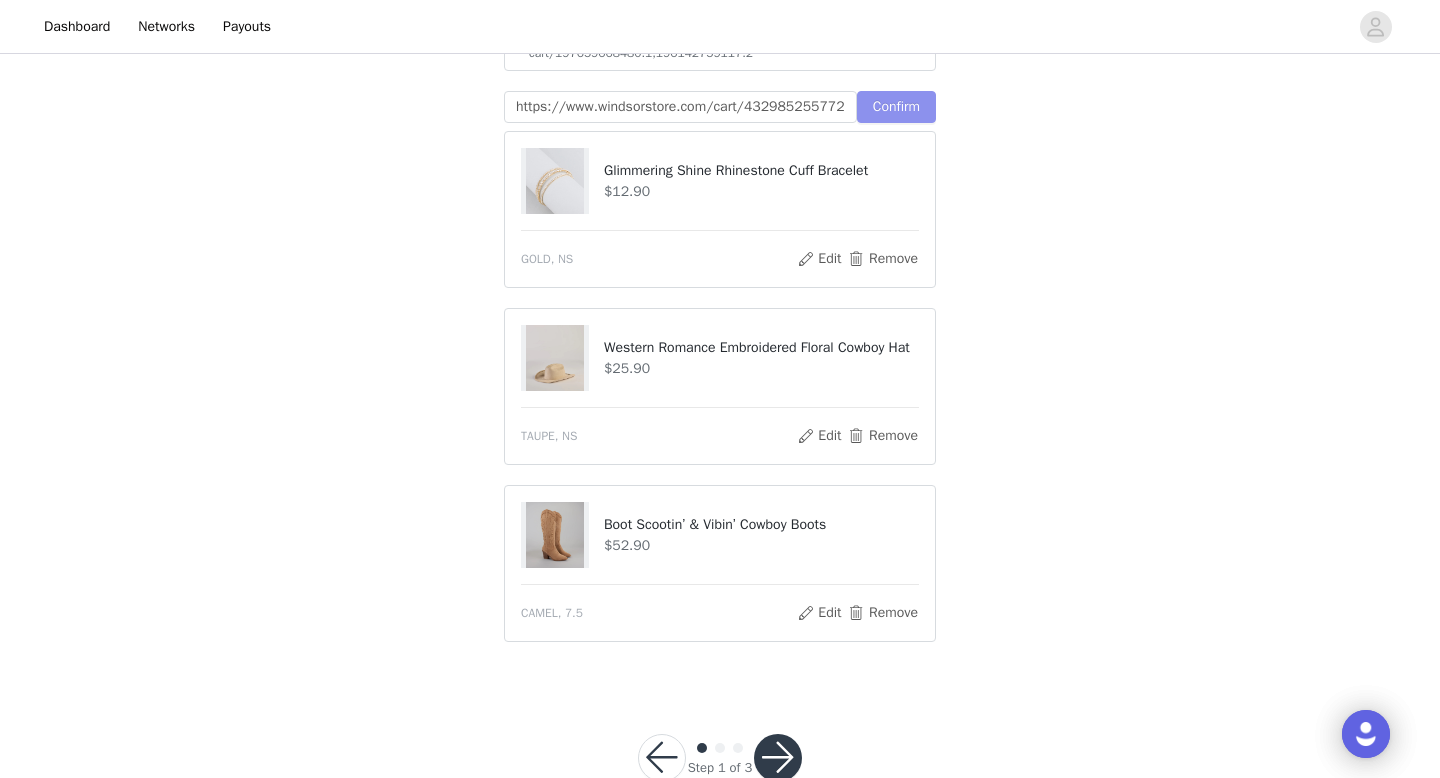 scroll, scrollTop: 608, scrollLeft: 0, axis: vertical 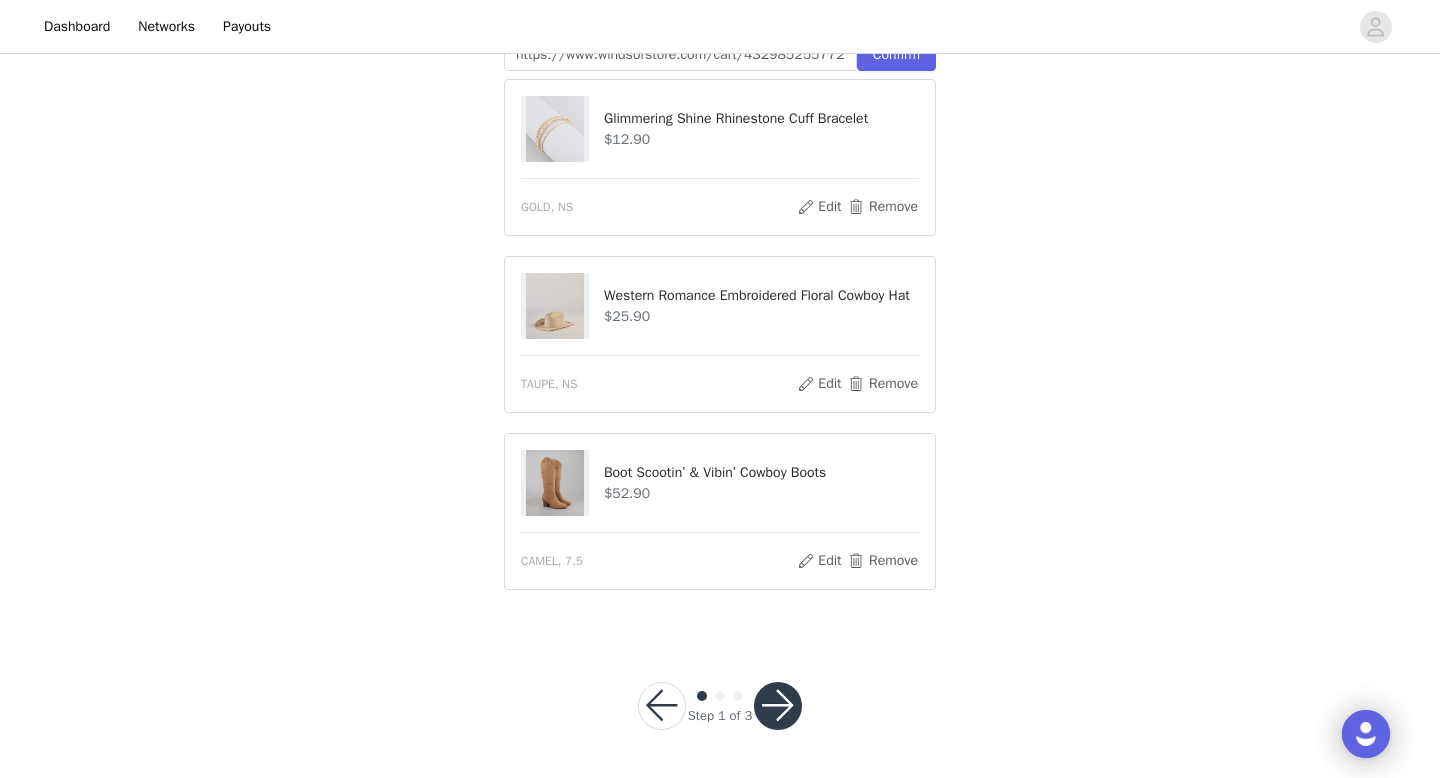 click at bounding box center [778, 706] 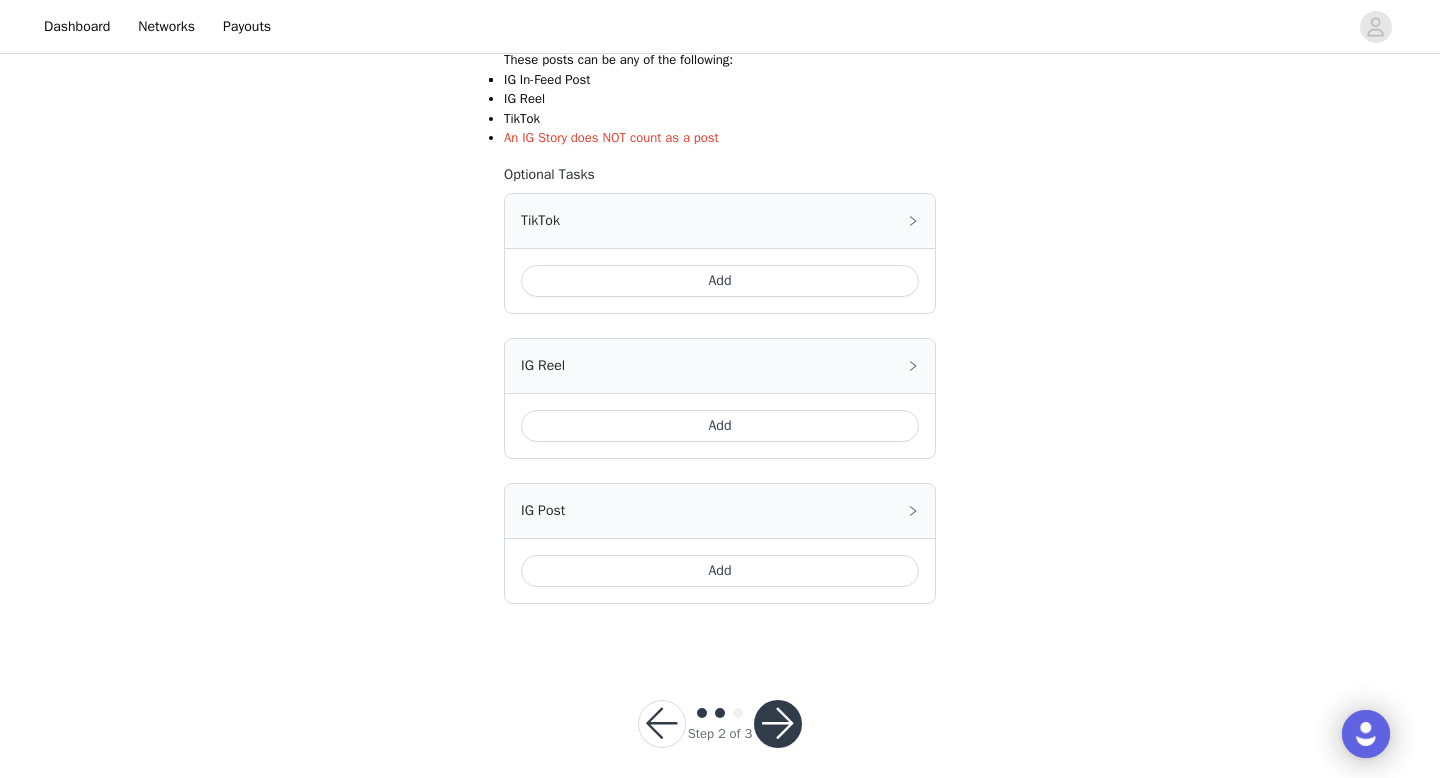 scroll, scrollTop: 430, scrollLeft: 0, axis: vertical 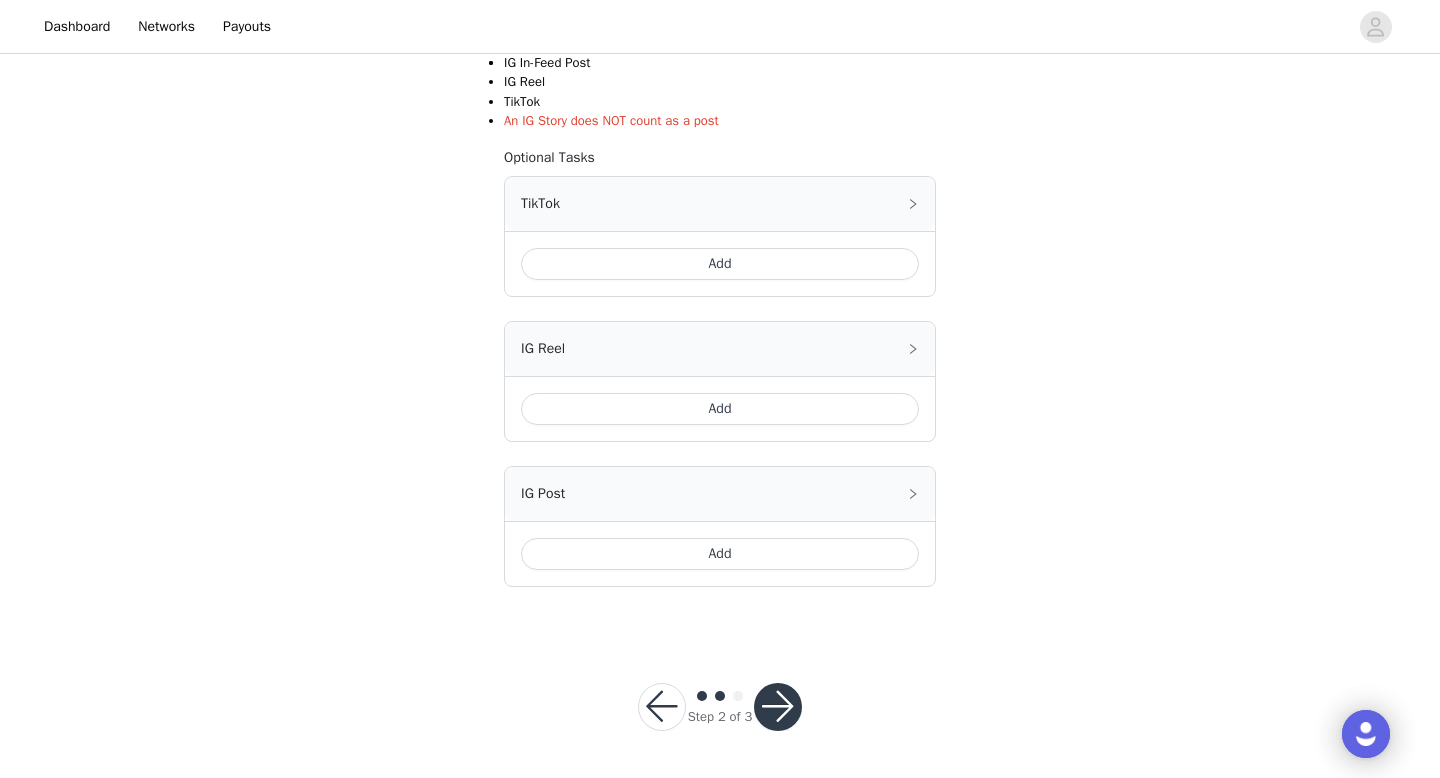 click on "Add" at bounding box center (720, 554) 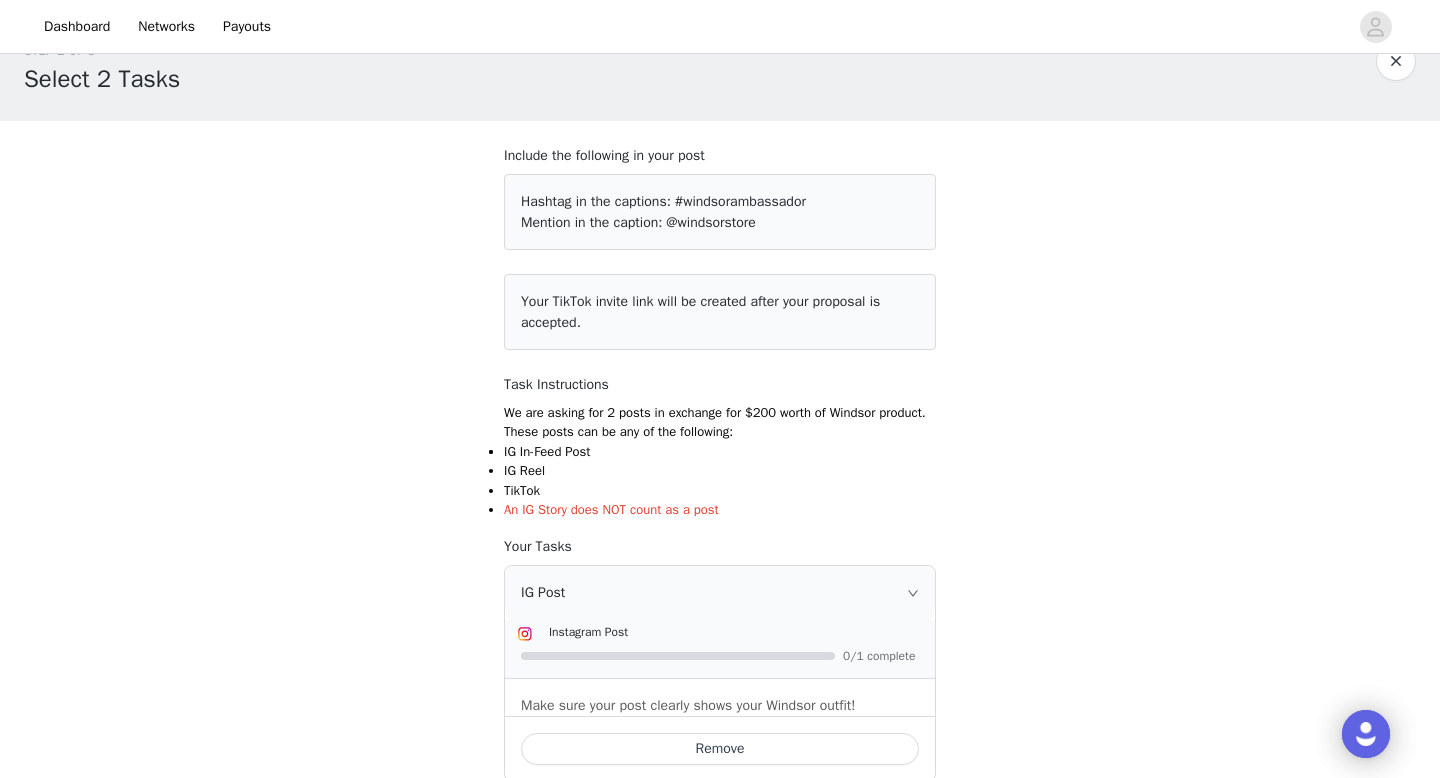 scroll, scrollTop: 0, scrollLeft: 0, axis: both 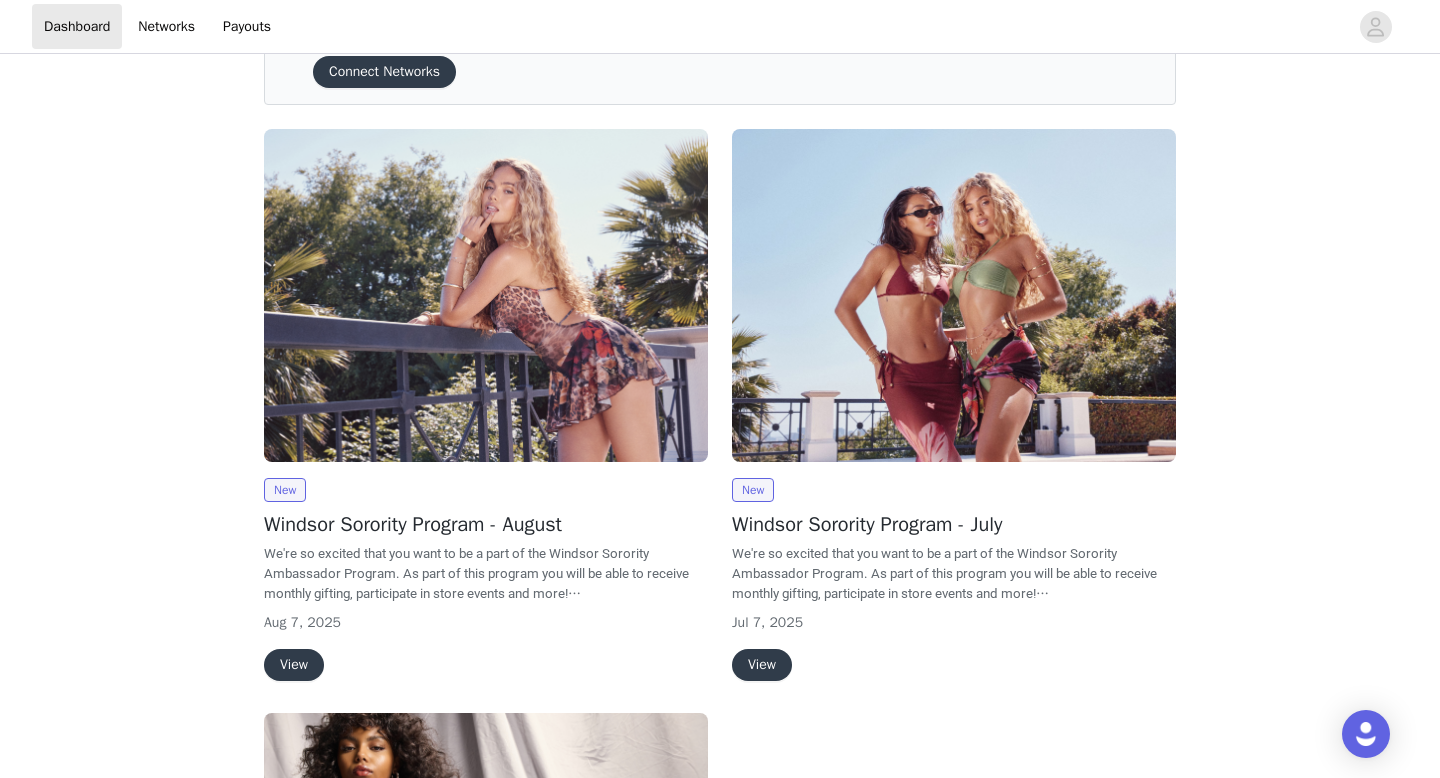 click on "View" at bounding box center [294, 665] 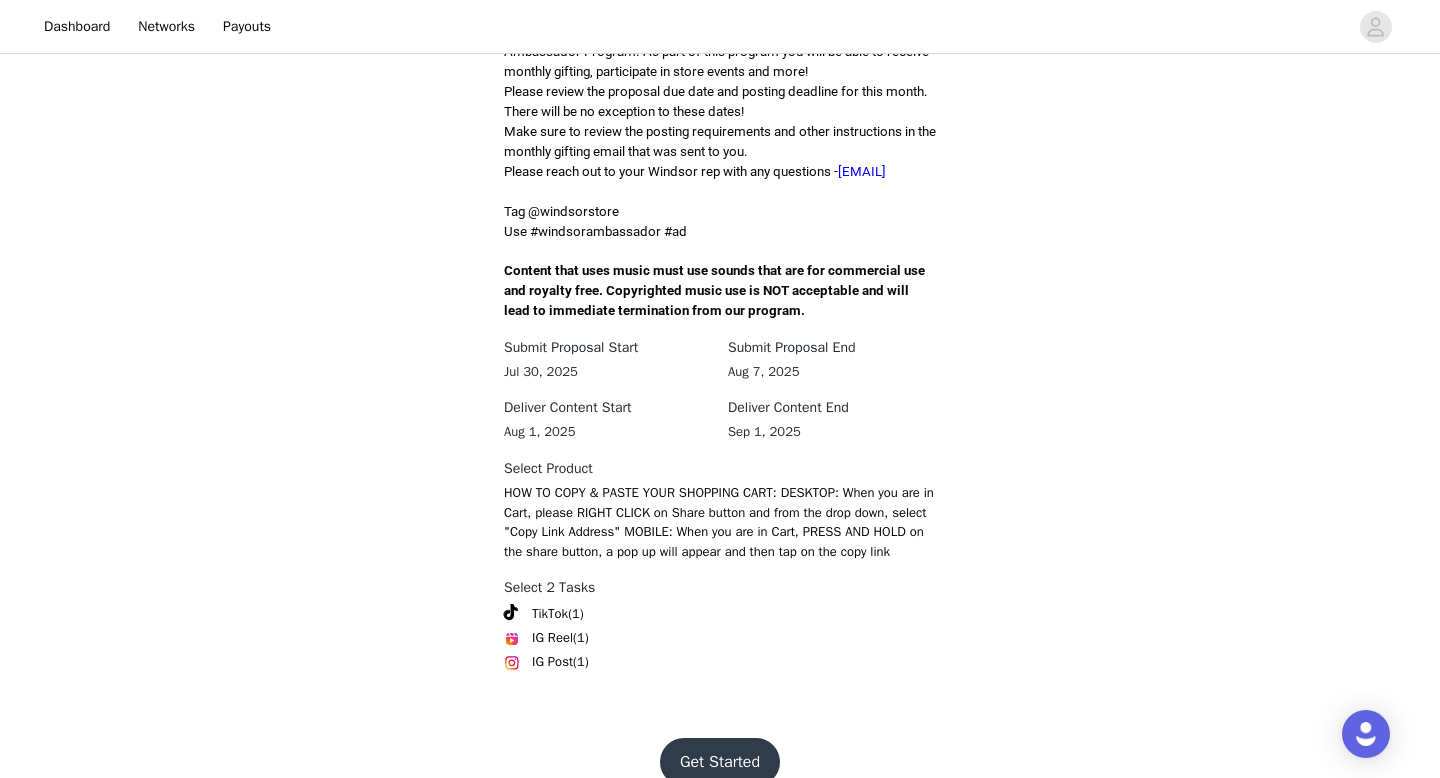 scroll, scrollTop: 602, scrollLeft: 0, axis: vertical 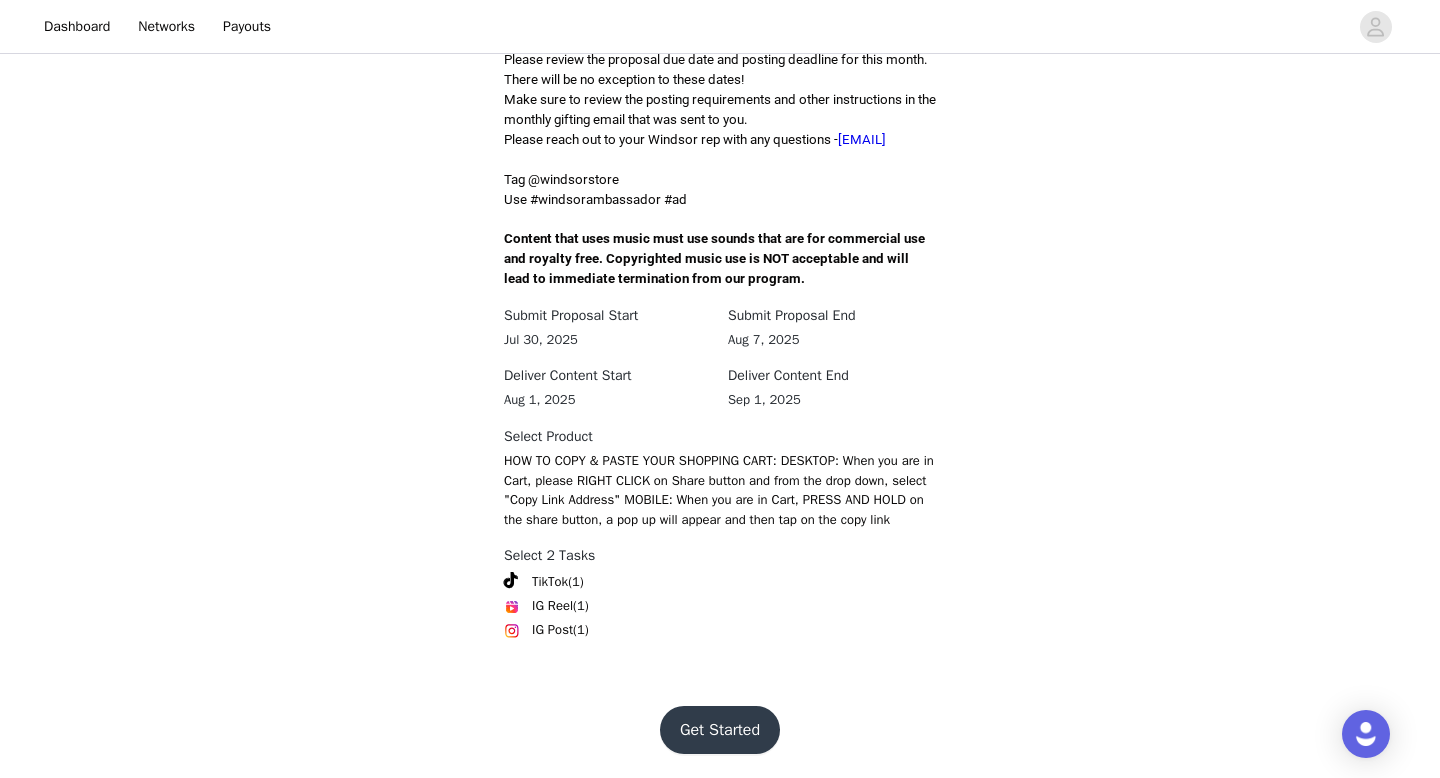 click on "Get Started" at bounding box center [720, 730] 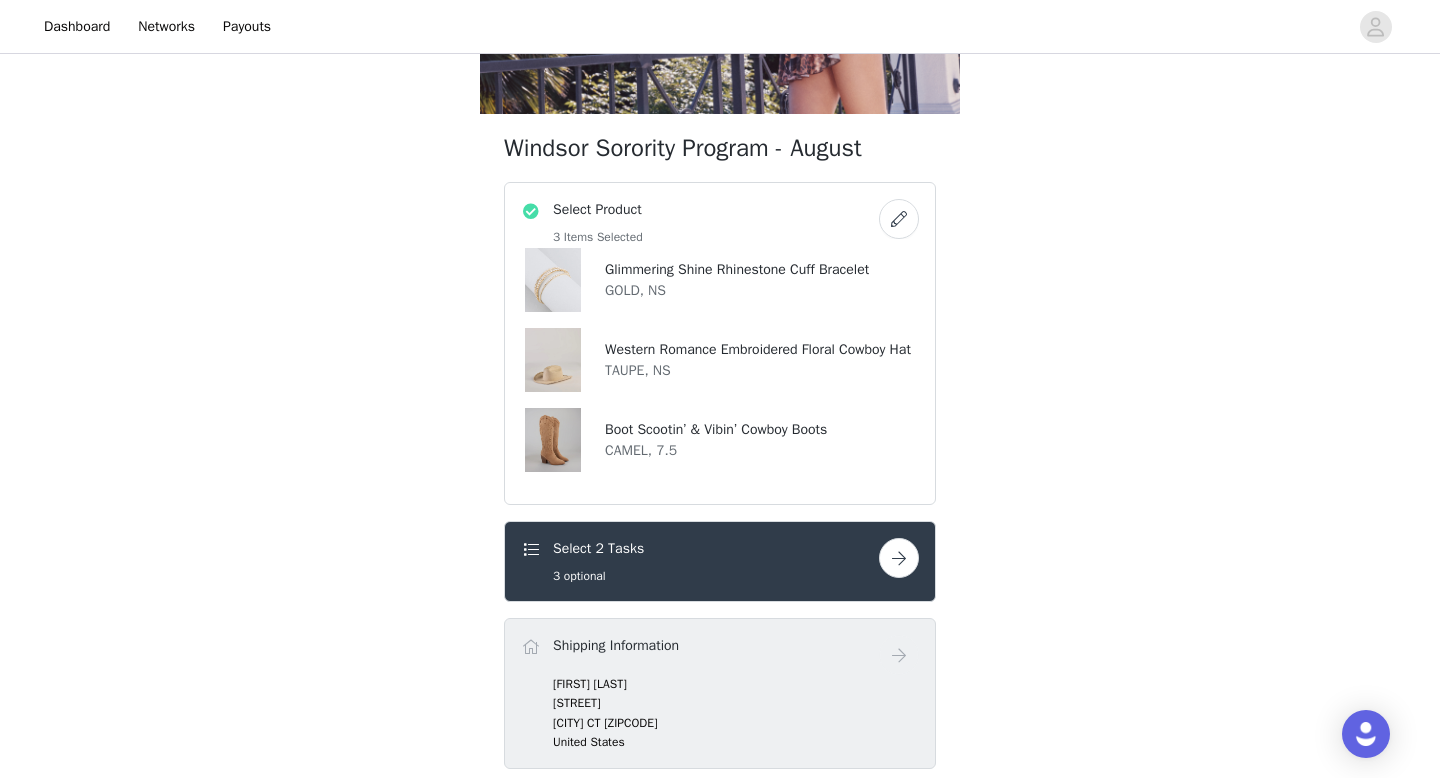 scroll, scrollTop: 424, scrollLeft: 0, axis: vertical 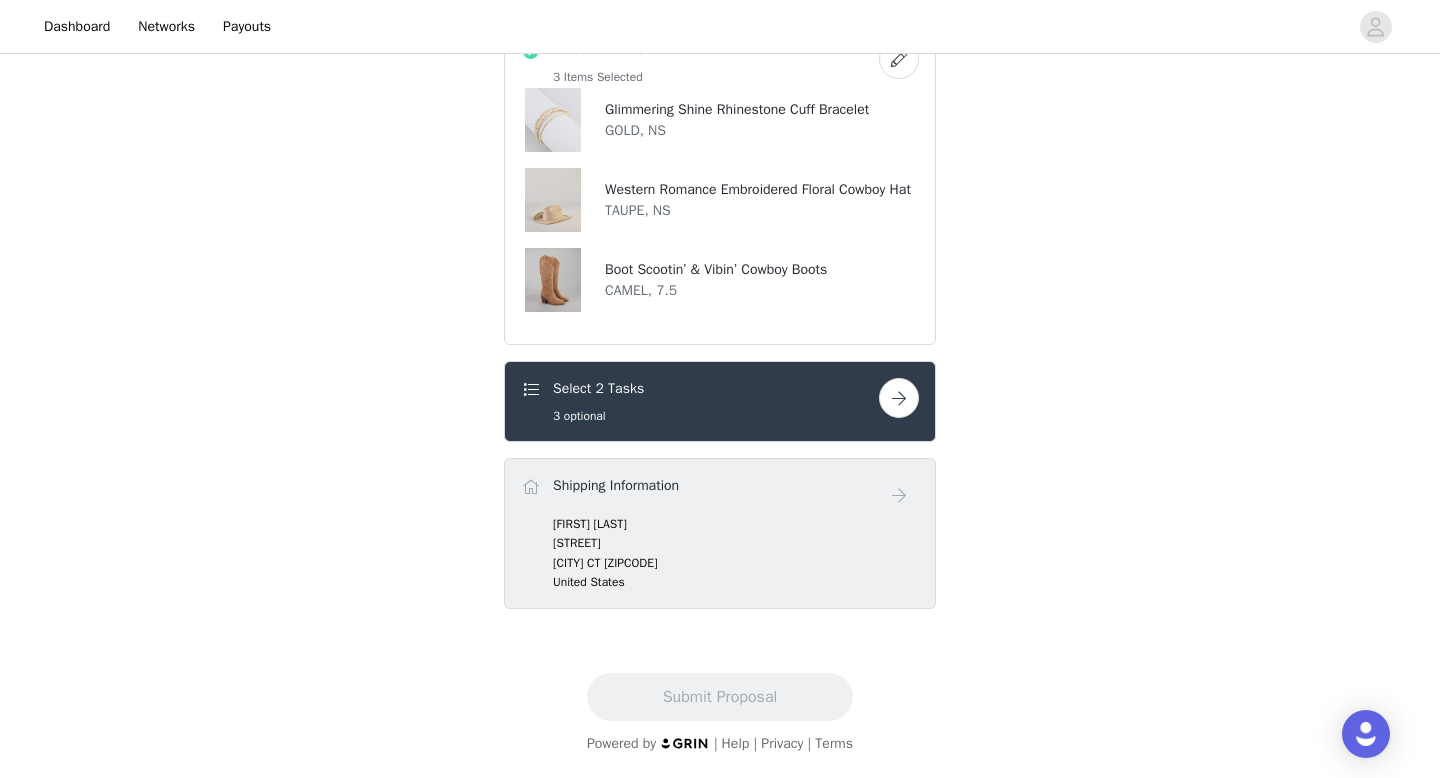 click at bounding box center [899, 398] 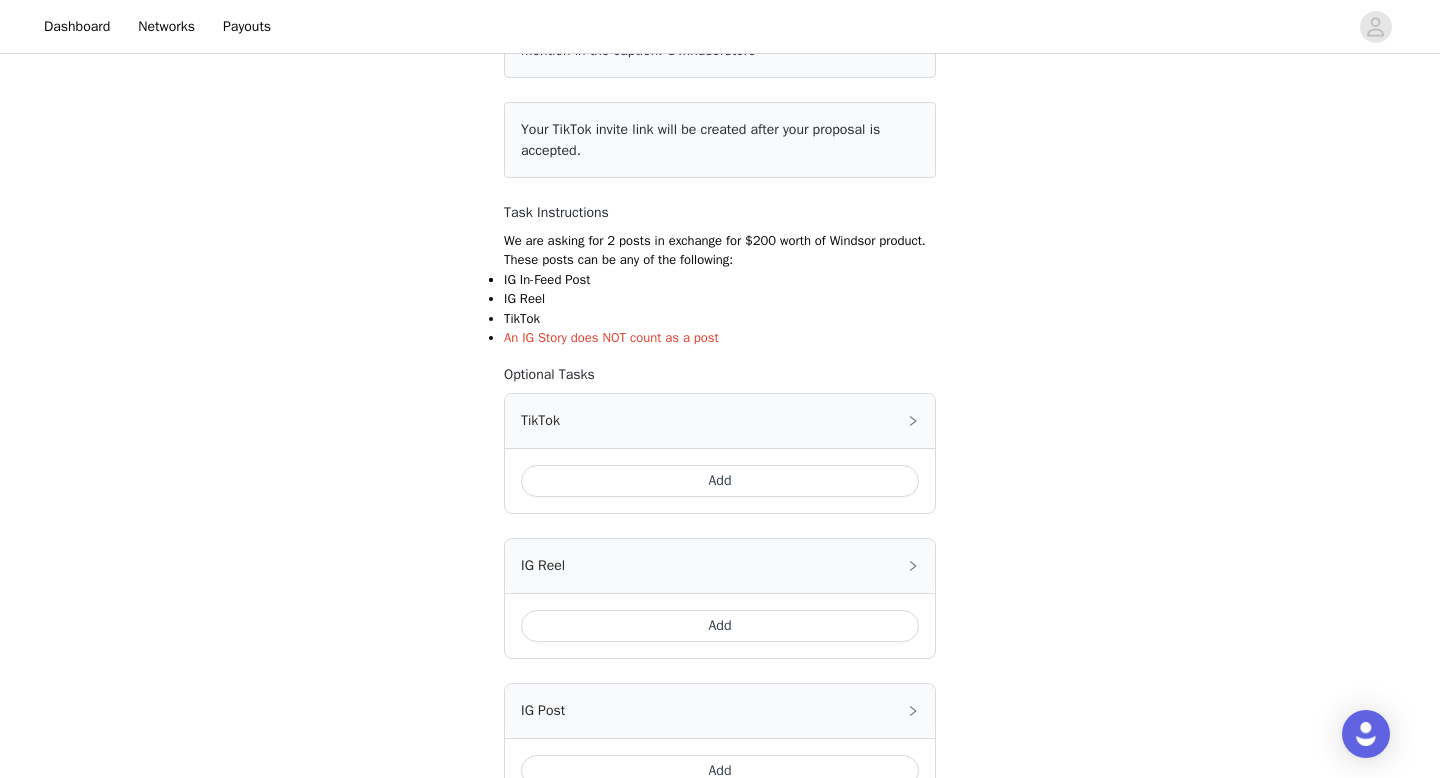 scroll, scrollTop: 232, scrollLeft: 0, axis: vertical 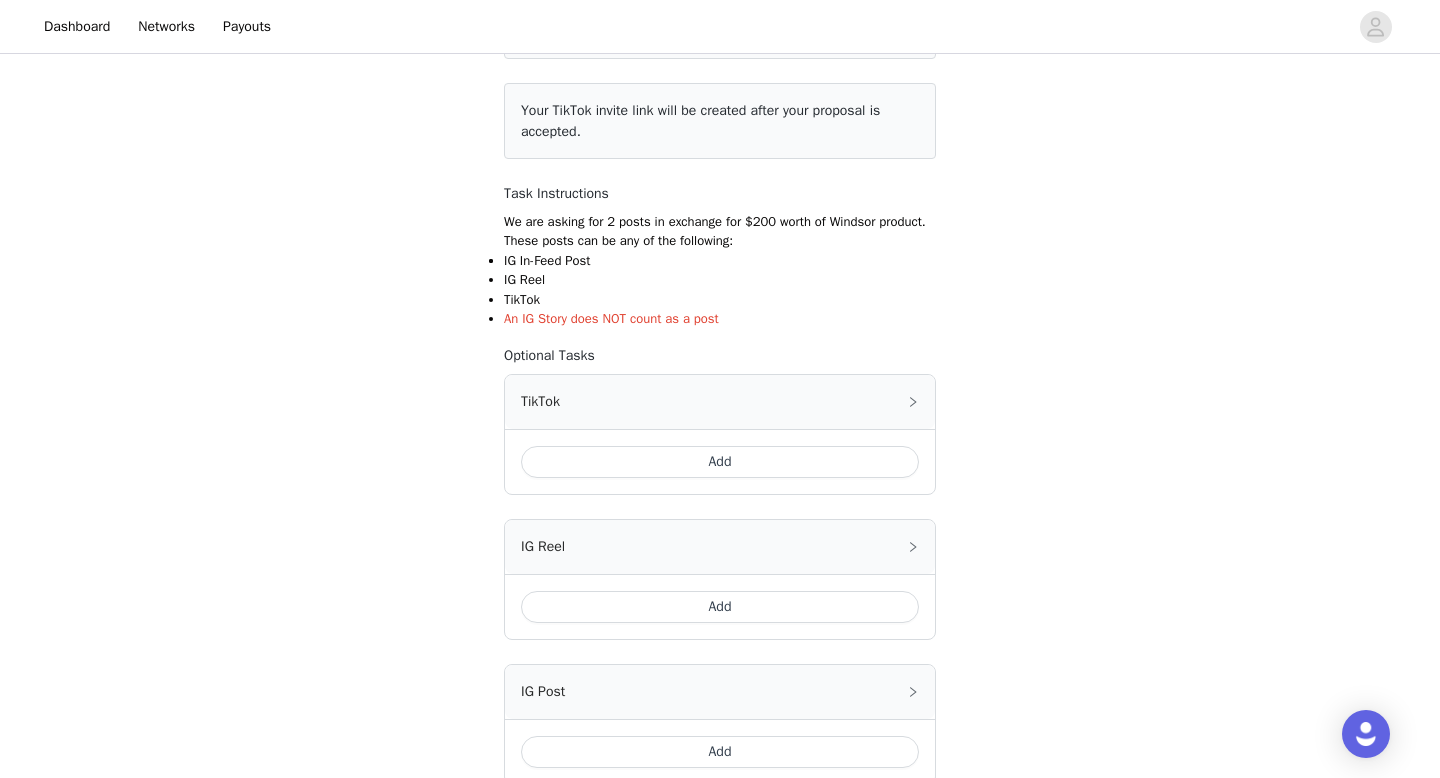 click on "Add" at bounding box center [720, 462] 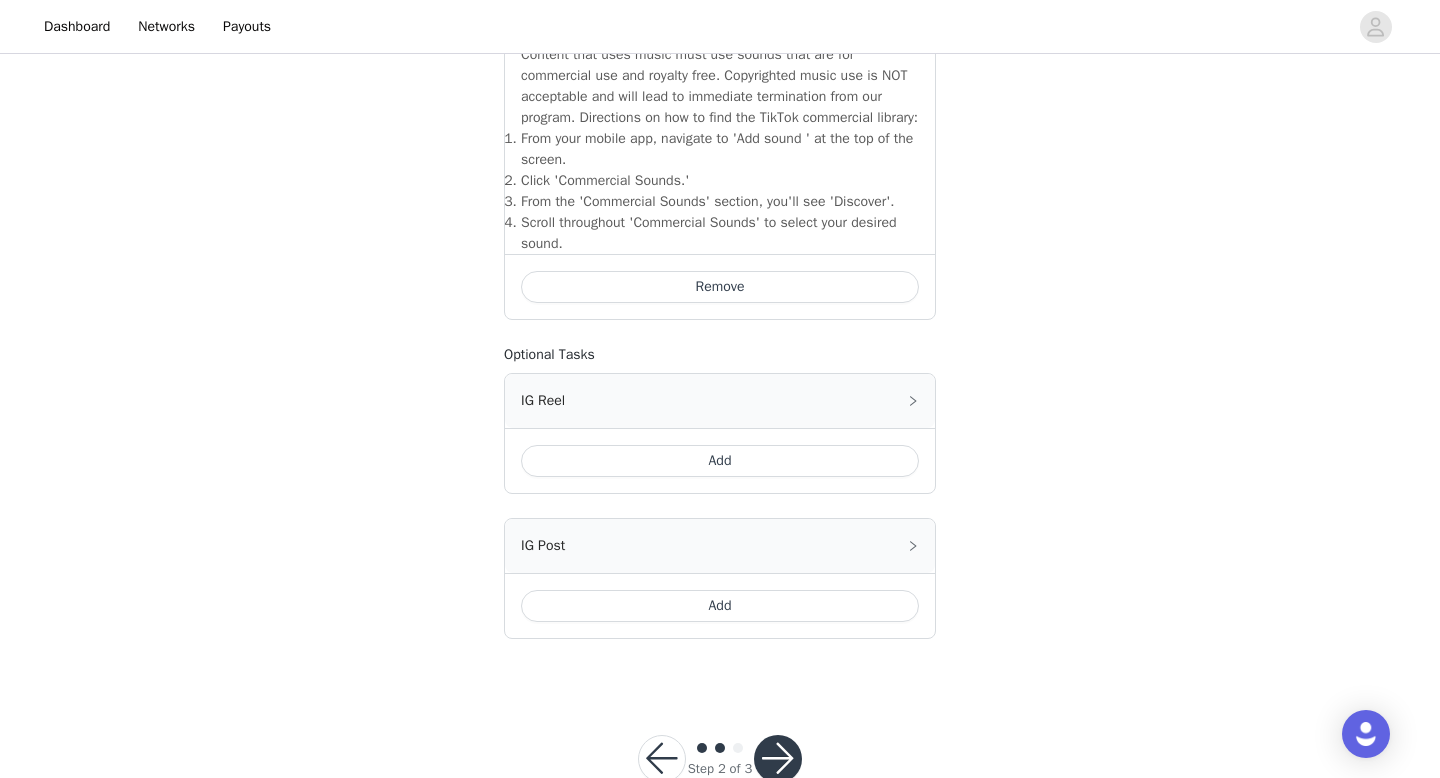 scroll, scrollTop: 712, scrollLeft: 0, axis: vertical 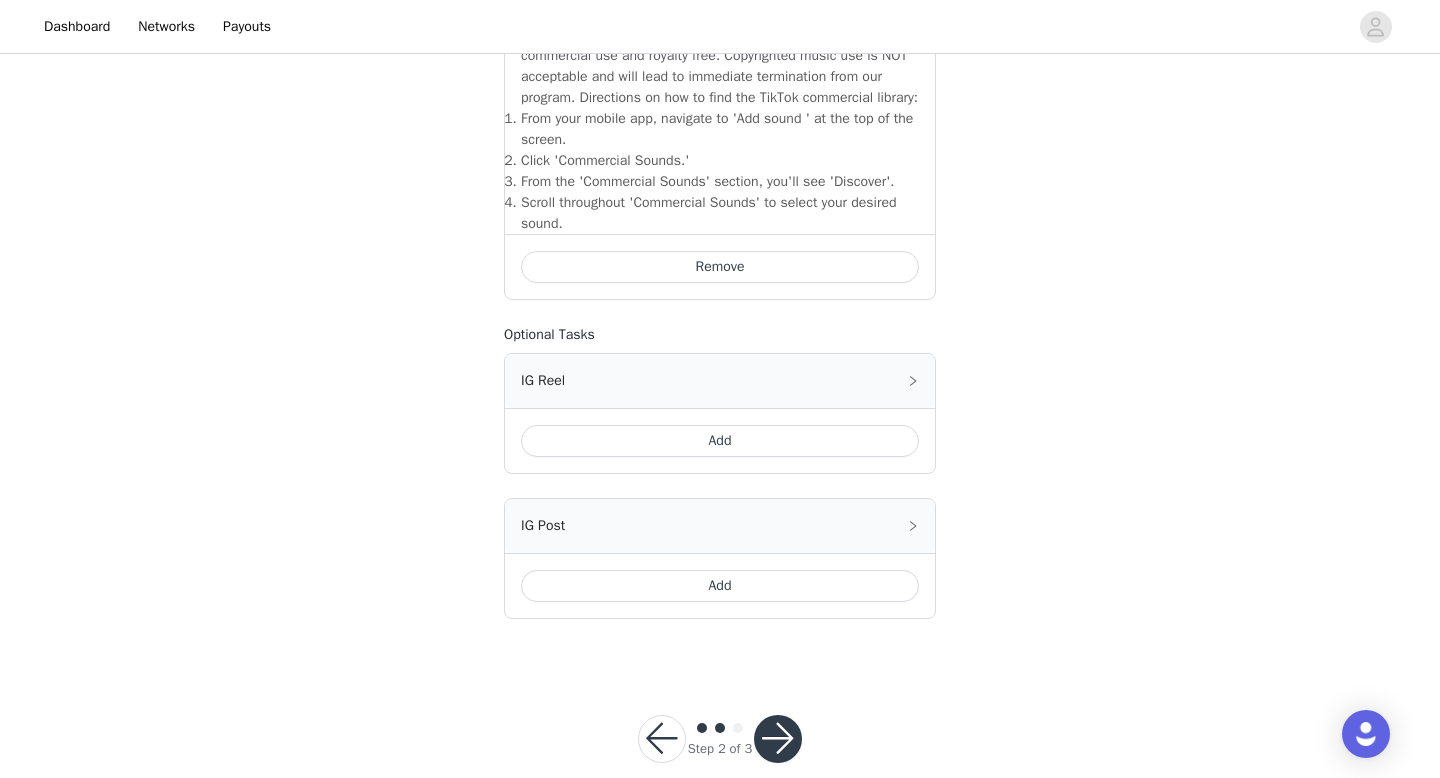 click on "Add" at bounding box center (720, 586) 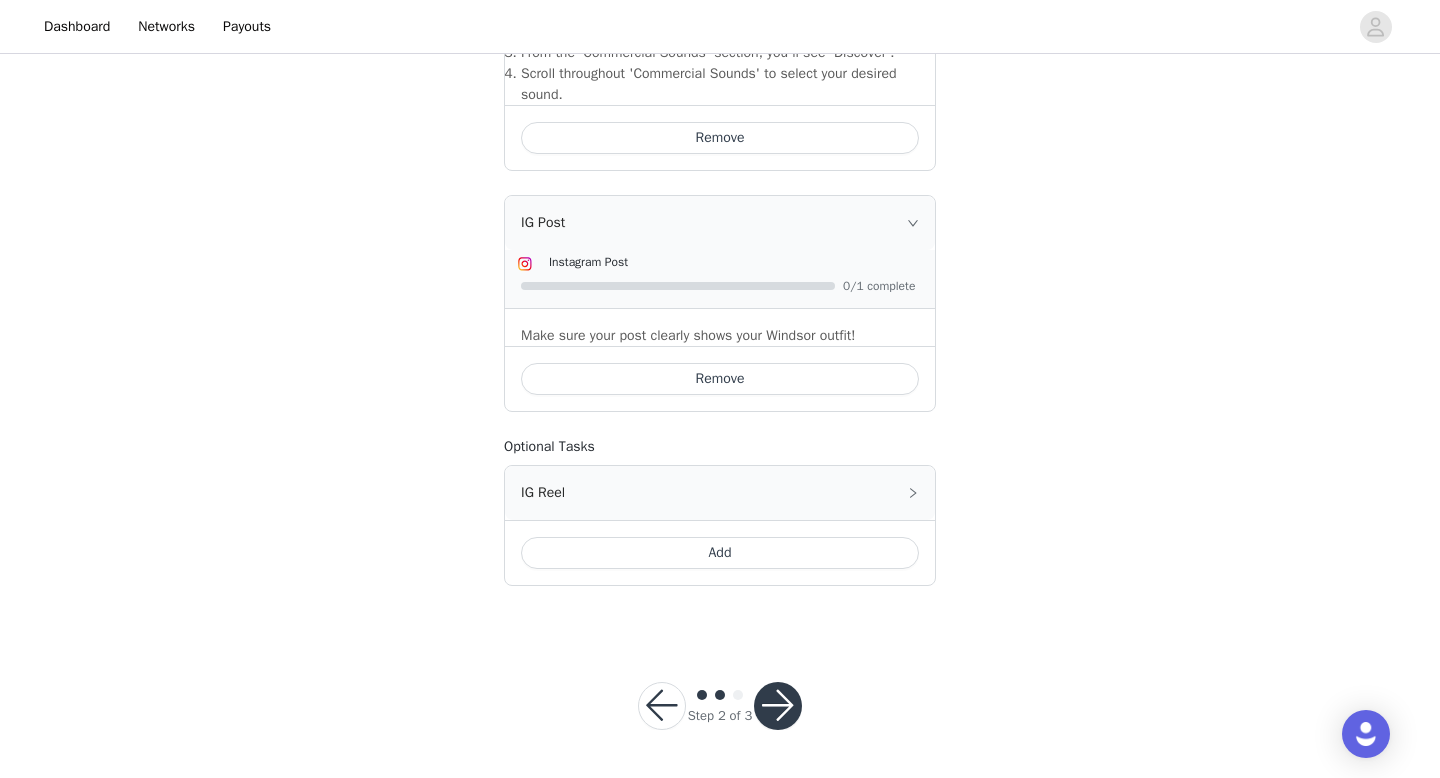 scroll, scrollTop: 861, scrollLeft: 0, axis: vertical 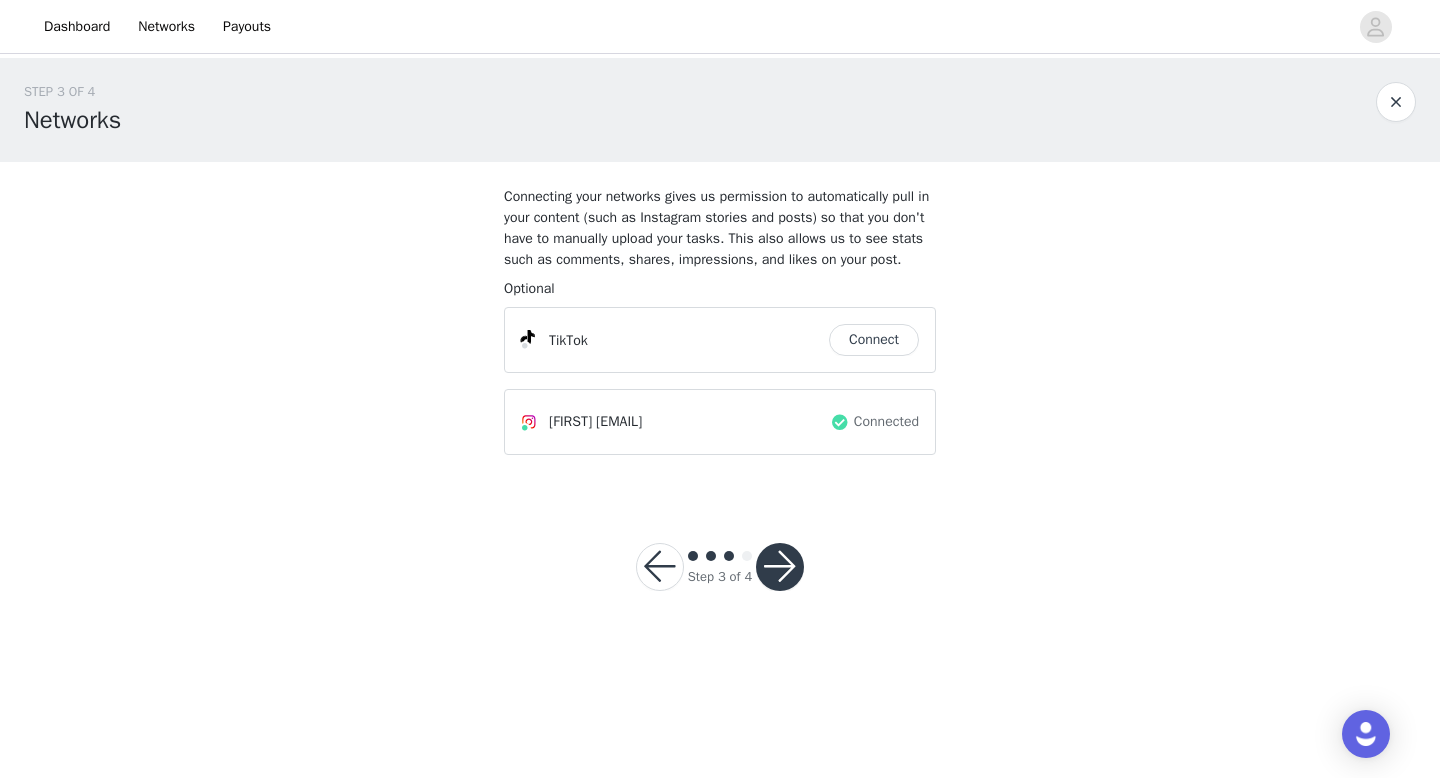 click at bounding box center (660, 567) 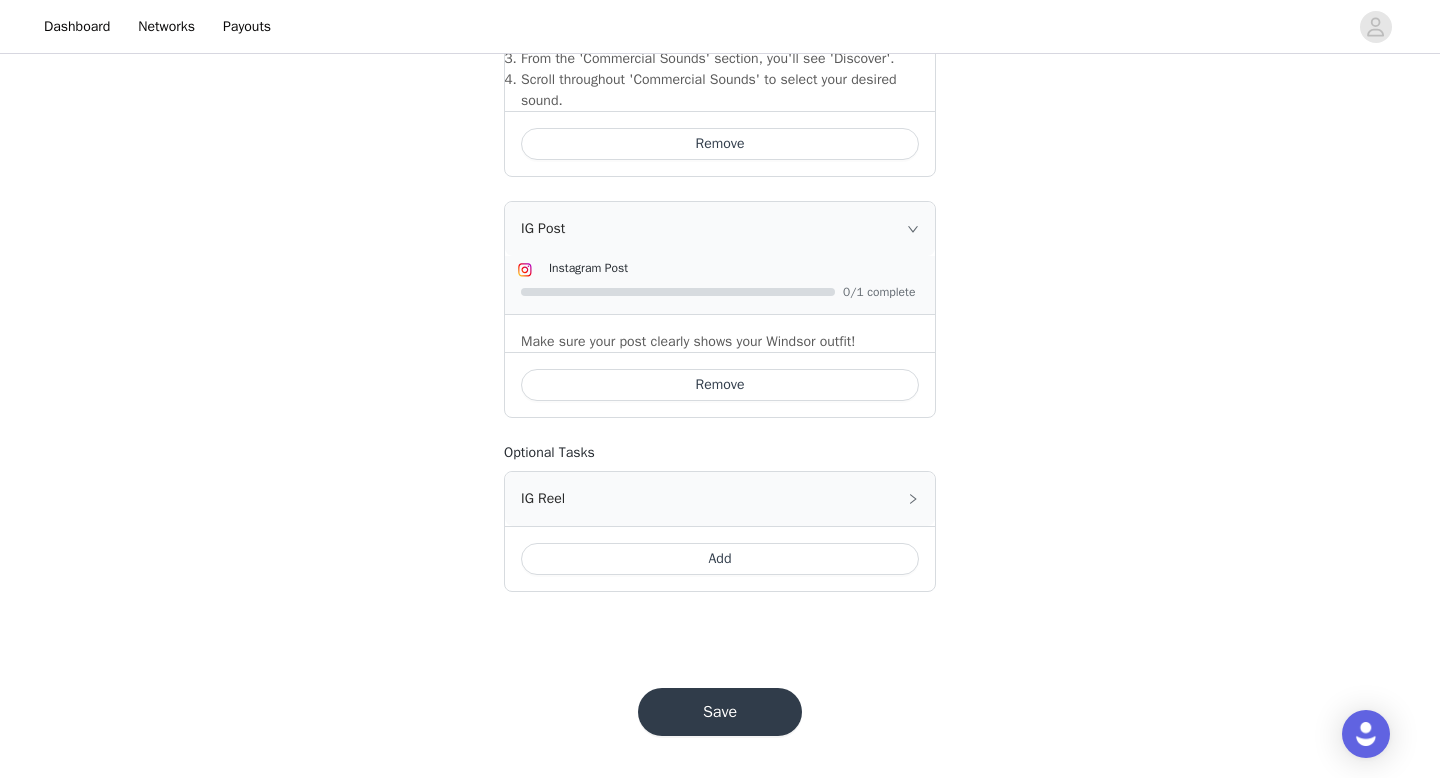 scroll, scrollTop: 861, scrollLeft: 0, axis: vertical 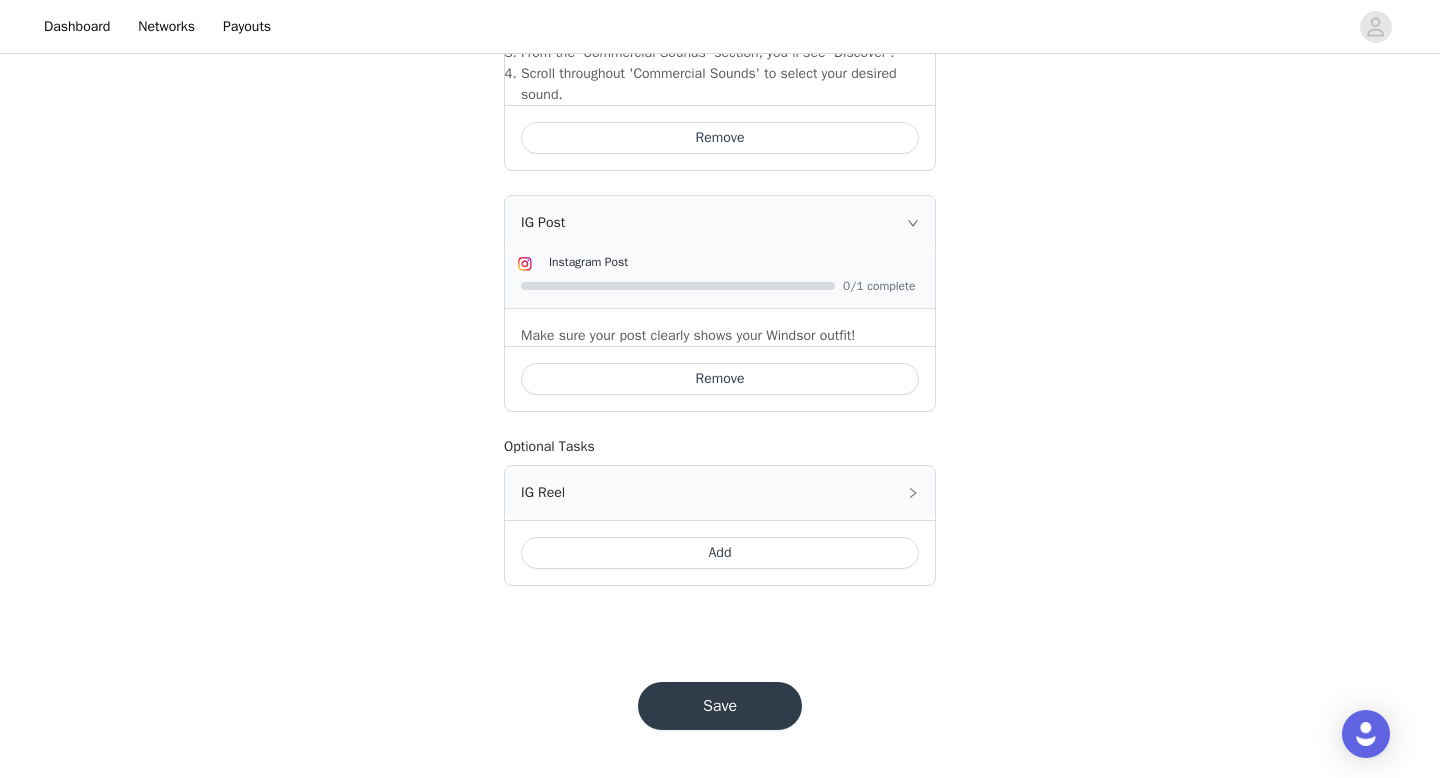 click on "Remove" at bounding box center [720, 379] 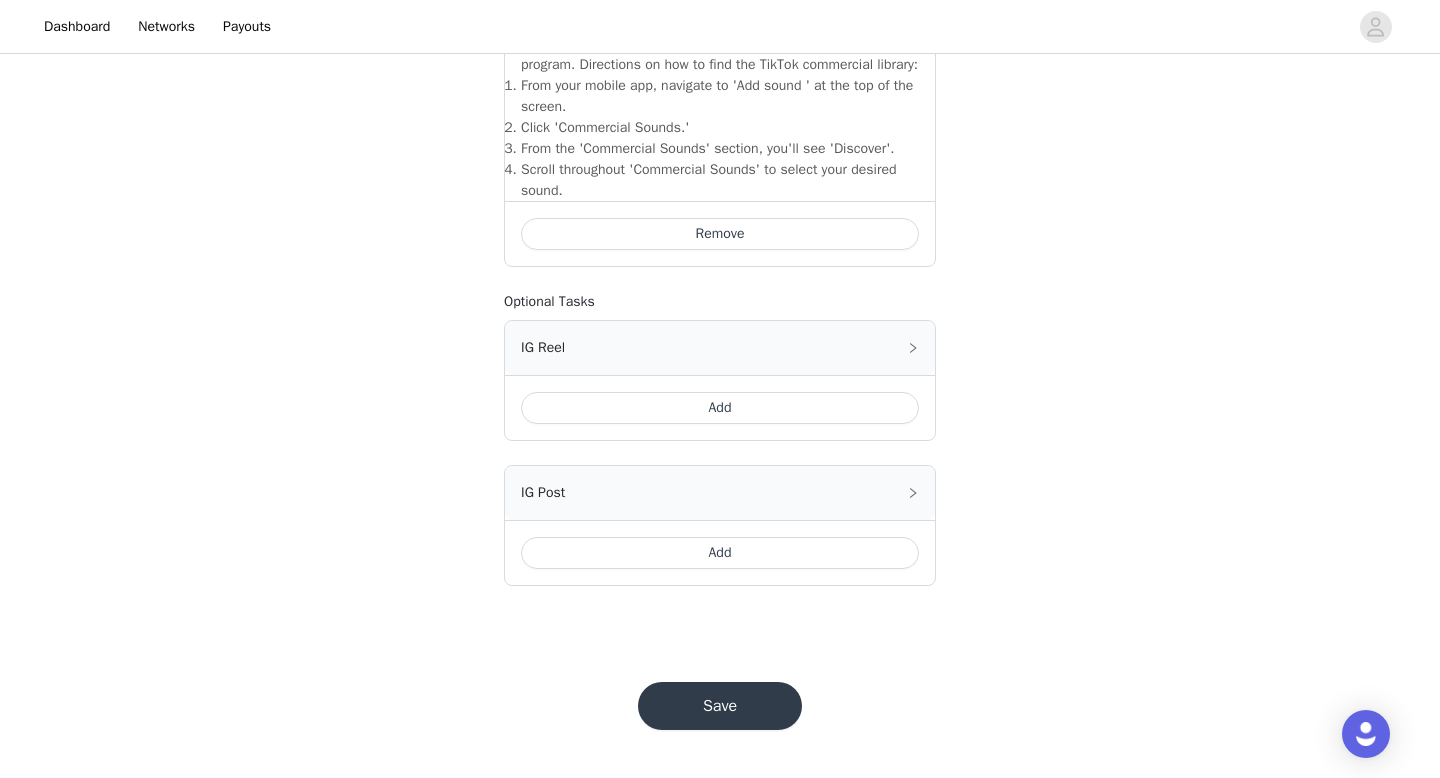 click on "Save" at bounding box center [720, 706] 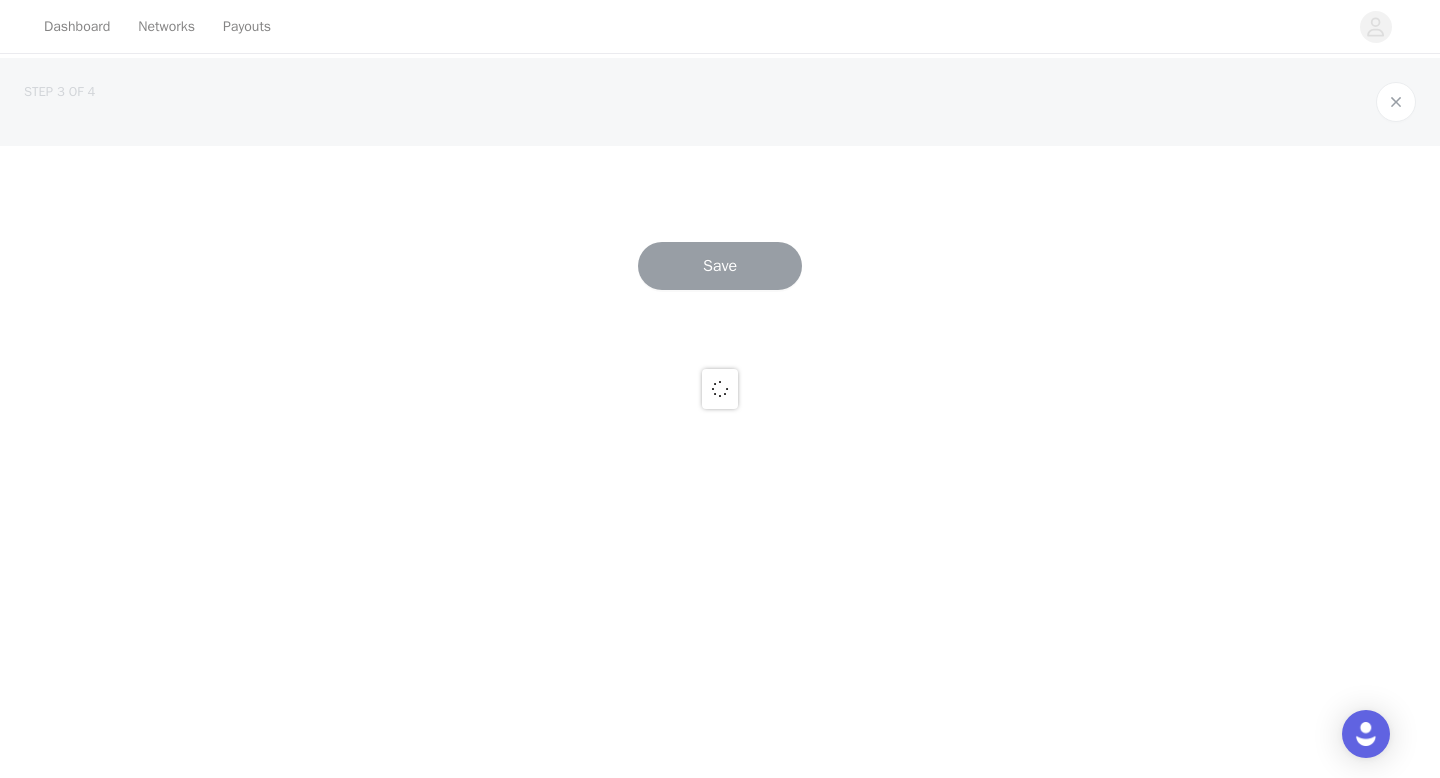 scroll, scrollTop: 0, scrollLeft: 0, axis: both 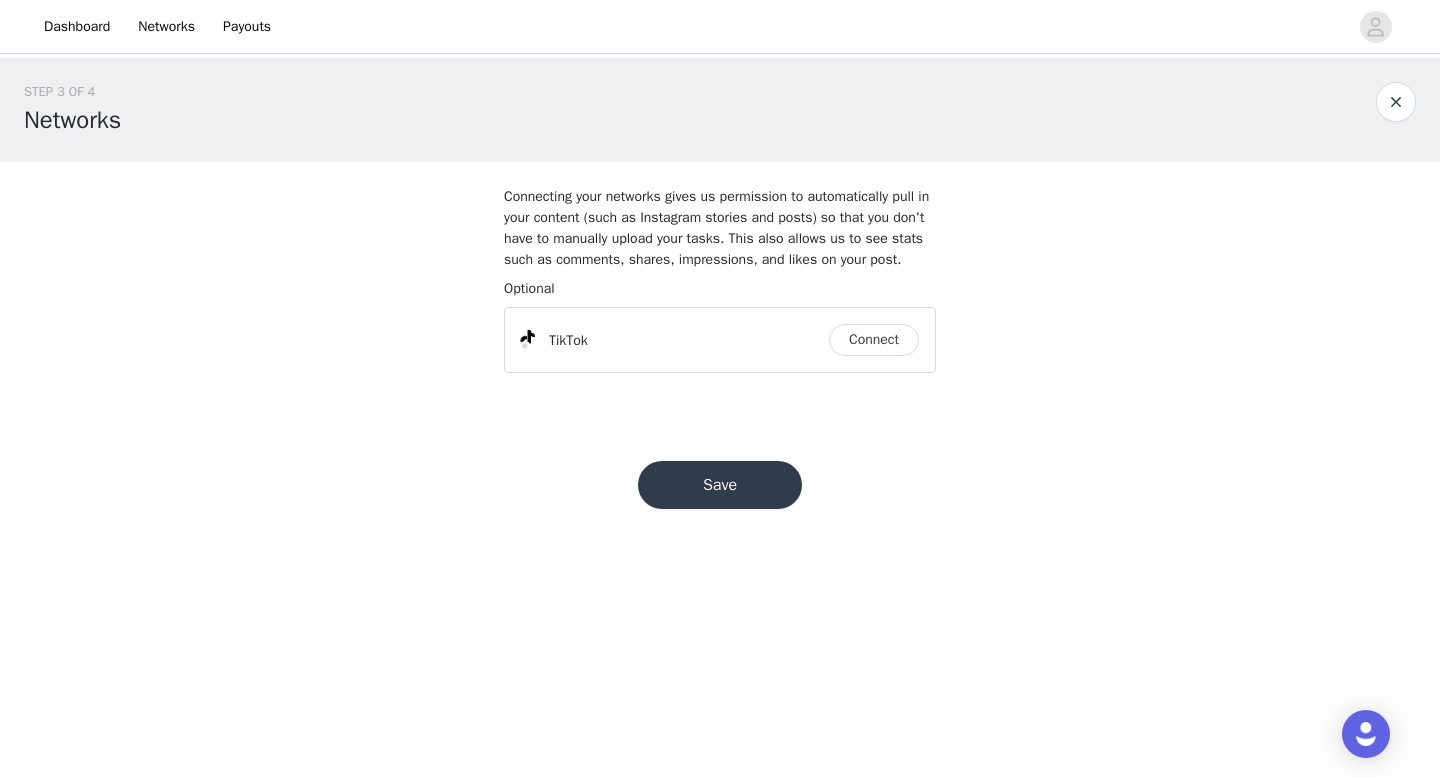 click on "Save" at bounding box center [720, 485] 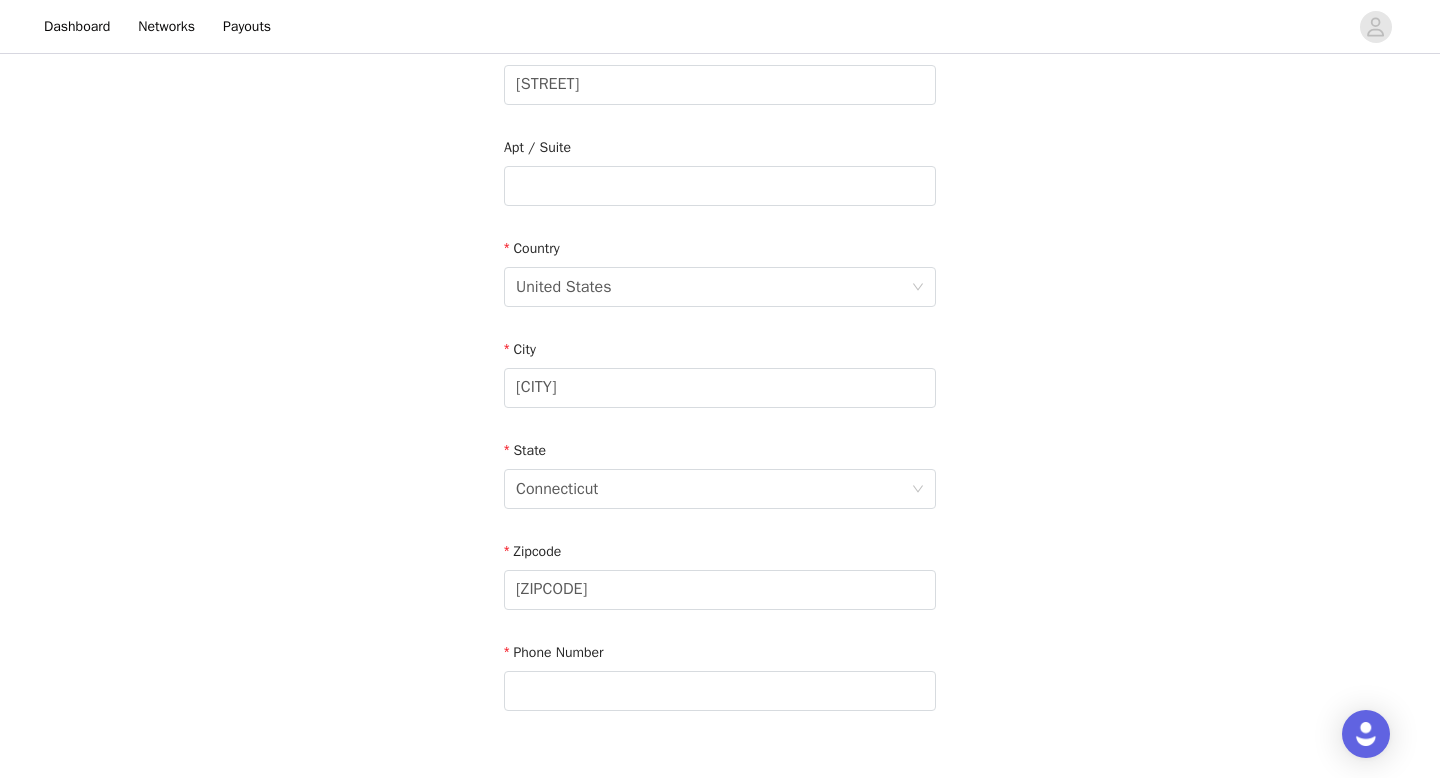 scroll, scrollTop: 452, scrollLeft: 0, axis: vertical 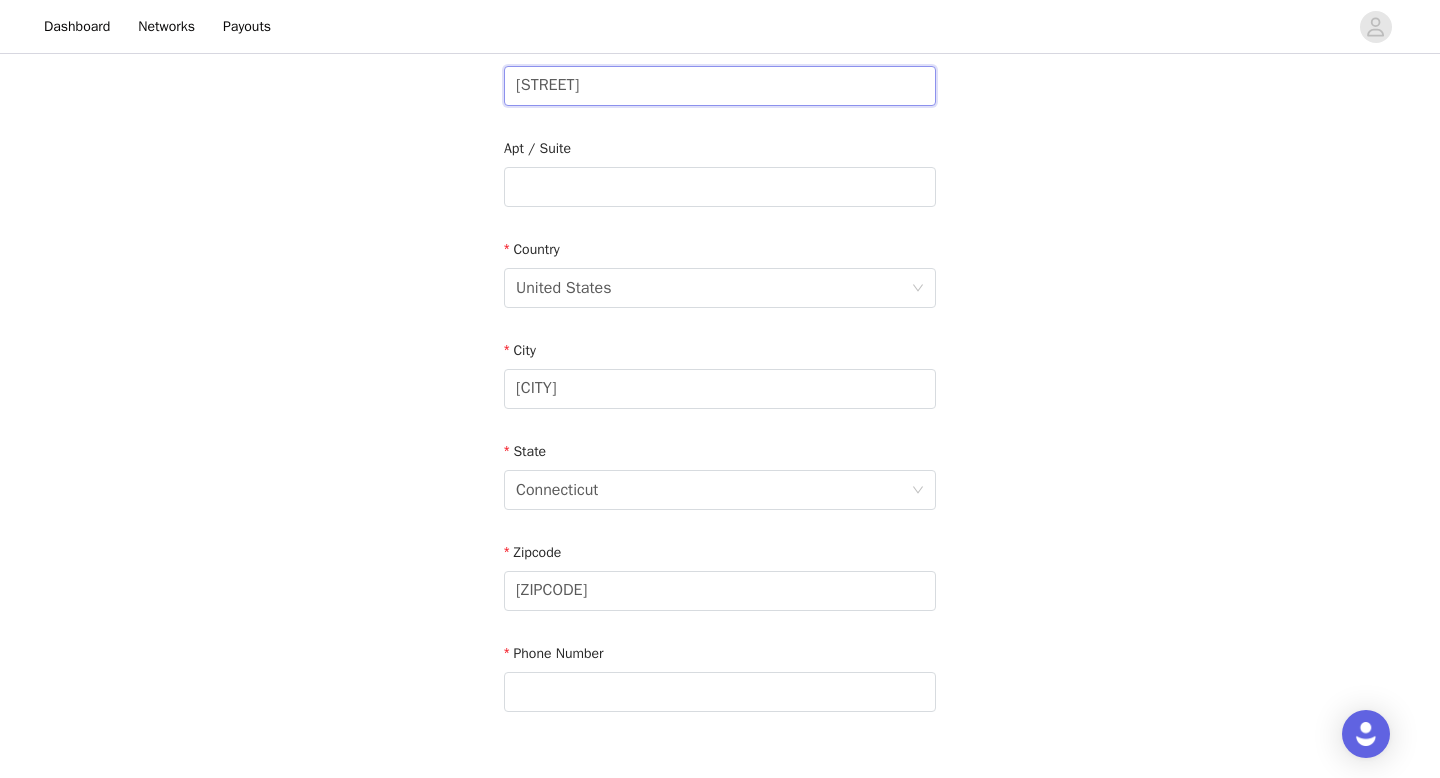 drag, startPoint x: 703, startPoint y: 94, endPoint x: 428, endPoint y: 62, distance: 276.85556 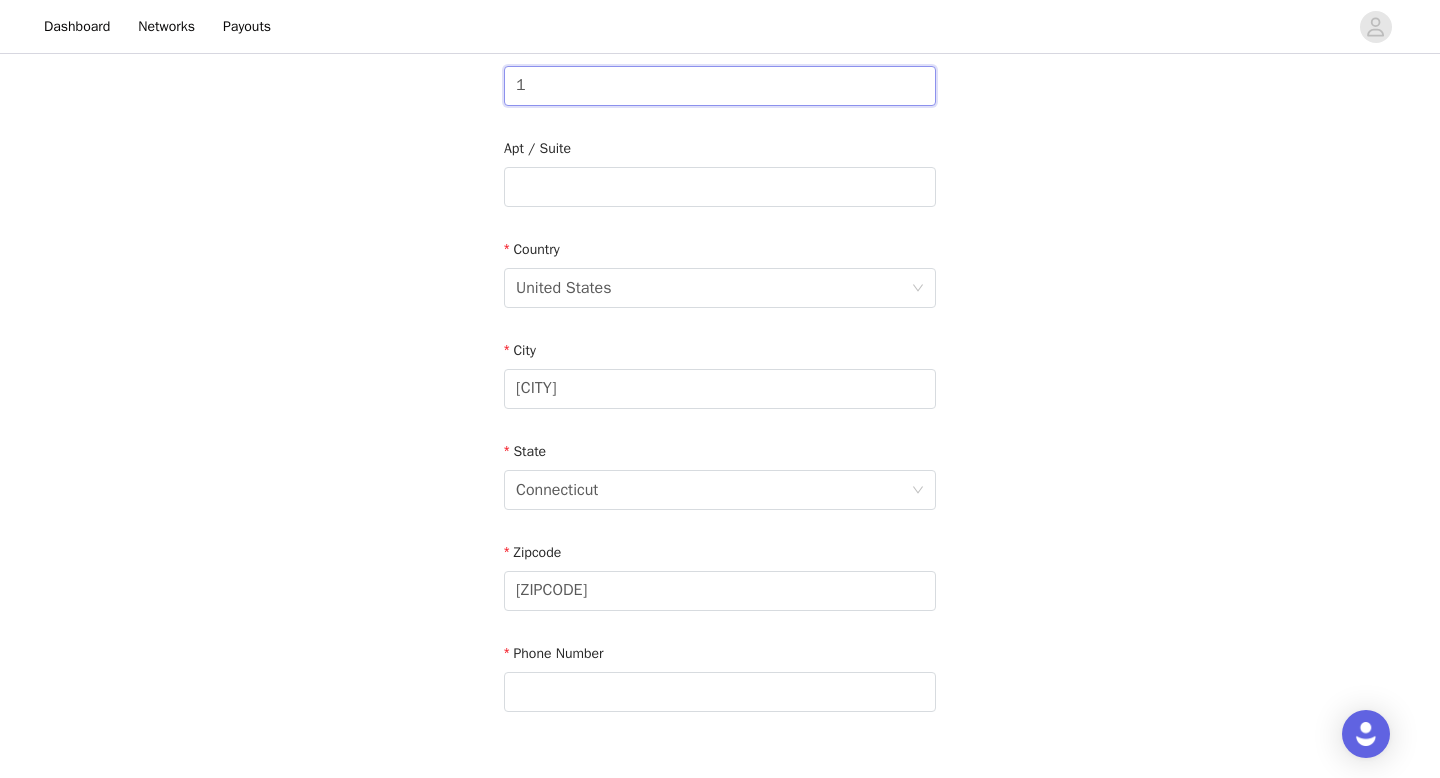 type on "15604 Emery Court" 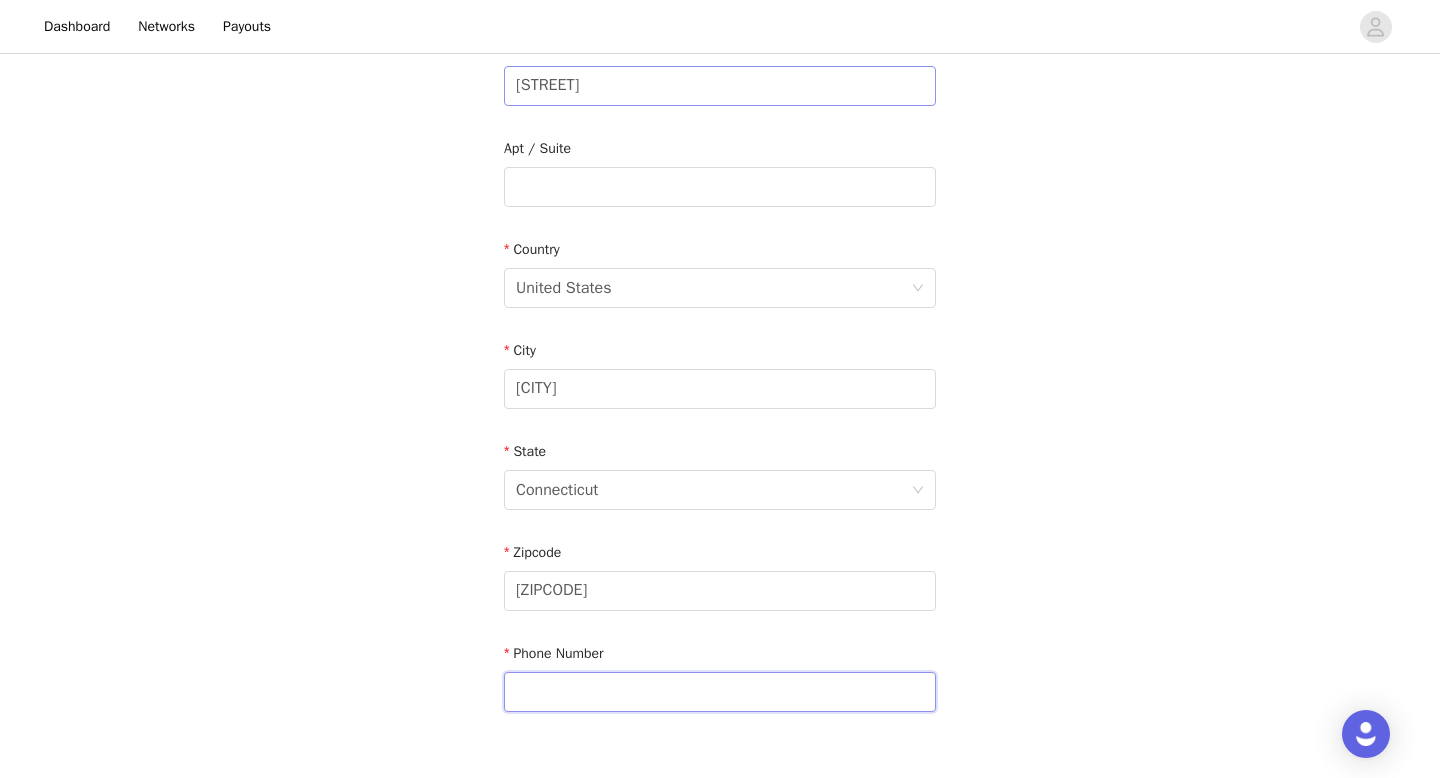 type on "2027589579" 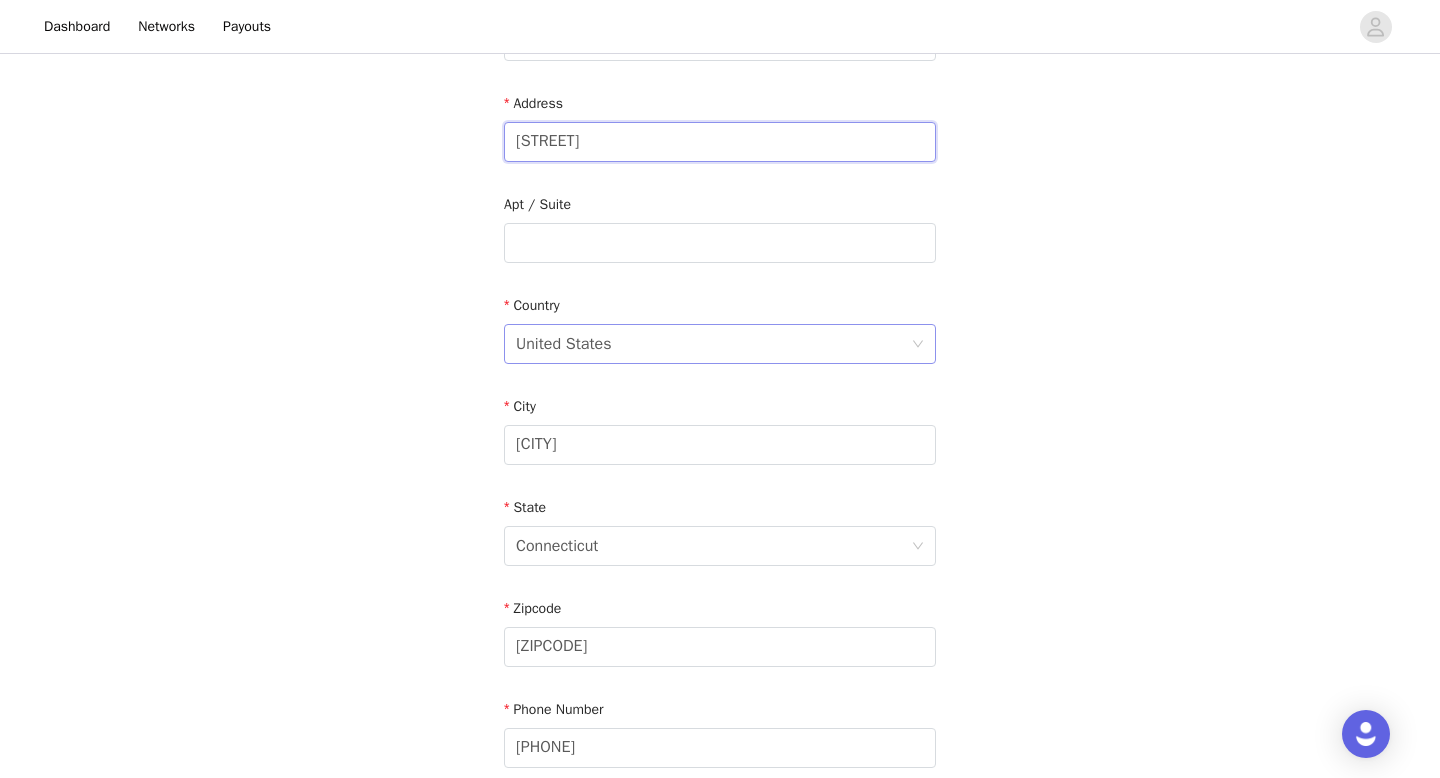 scroll, scrollTop: 379, scrollLeft: 0, axis: vertical 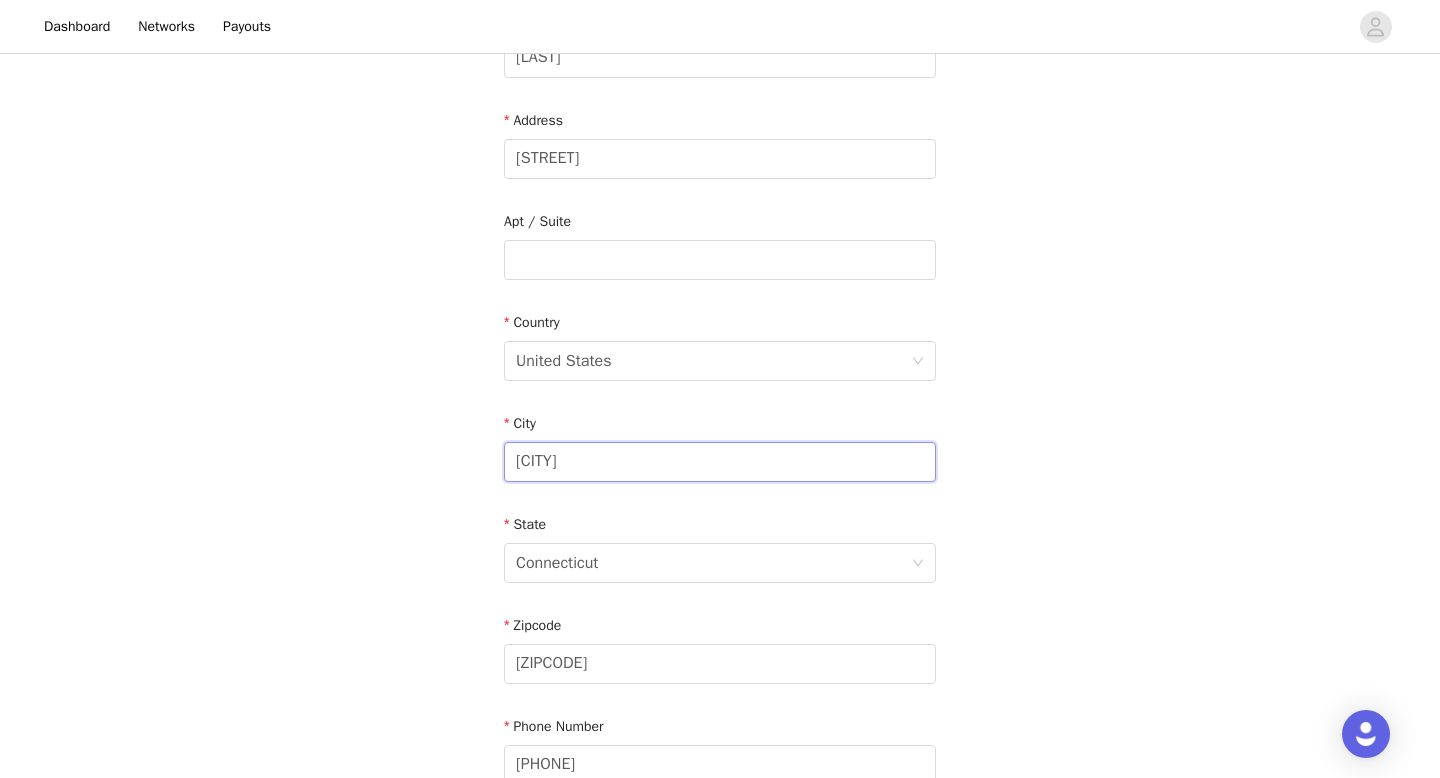 drag, startPoint x: 695, startPoint y: 467, endPoint x: 522, endPoint y: 452, distance: 173.64908 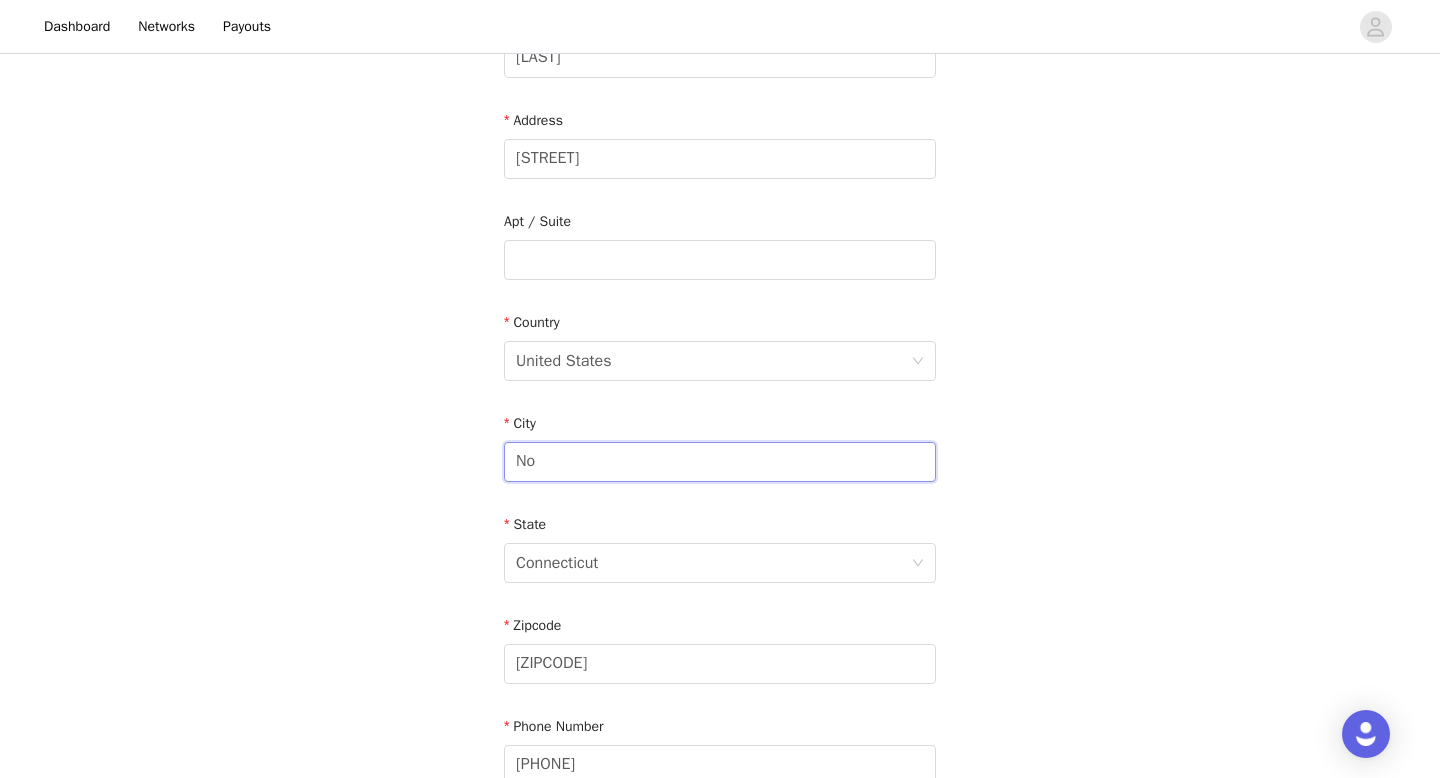 type on "N" 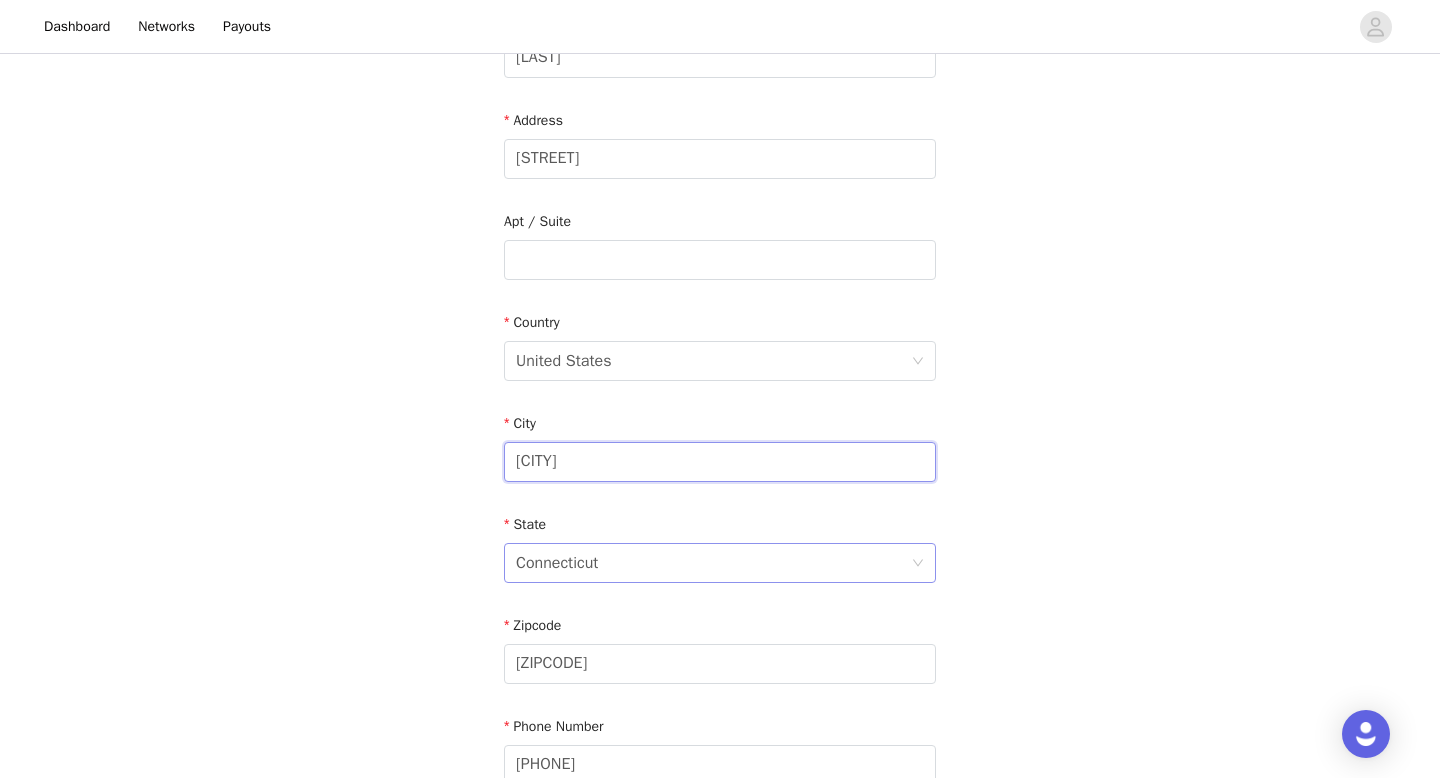 type on "Bowie" 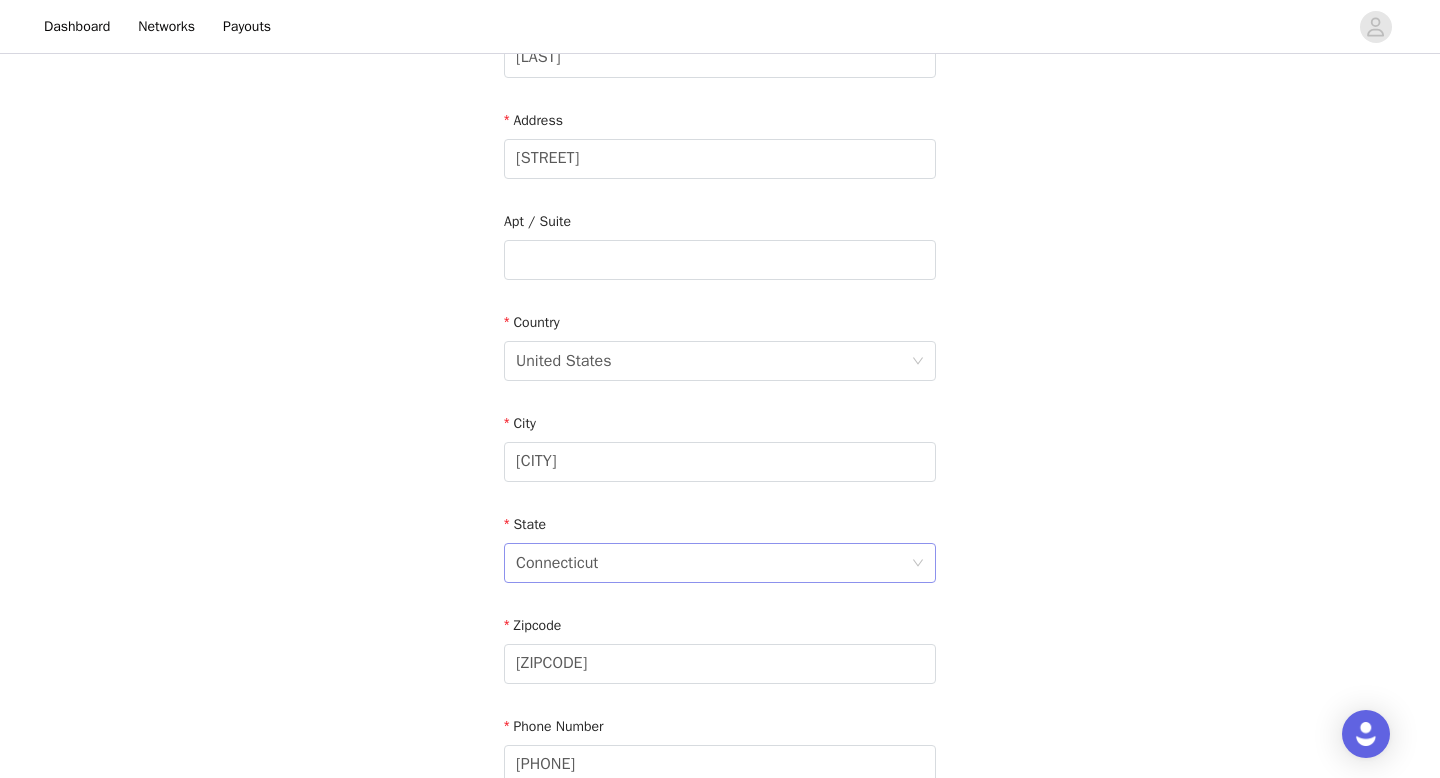 click on "Connecticut" at bounding box center [557, 563] 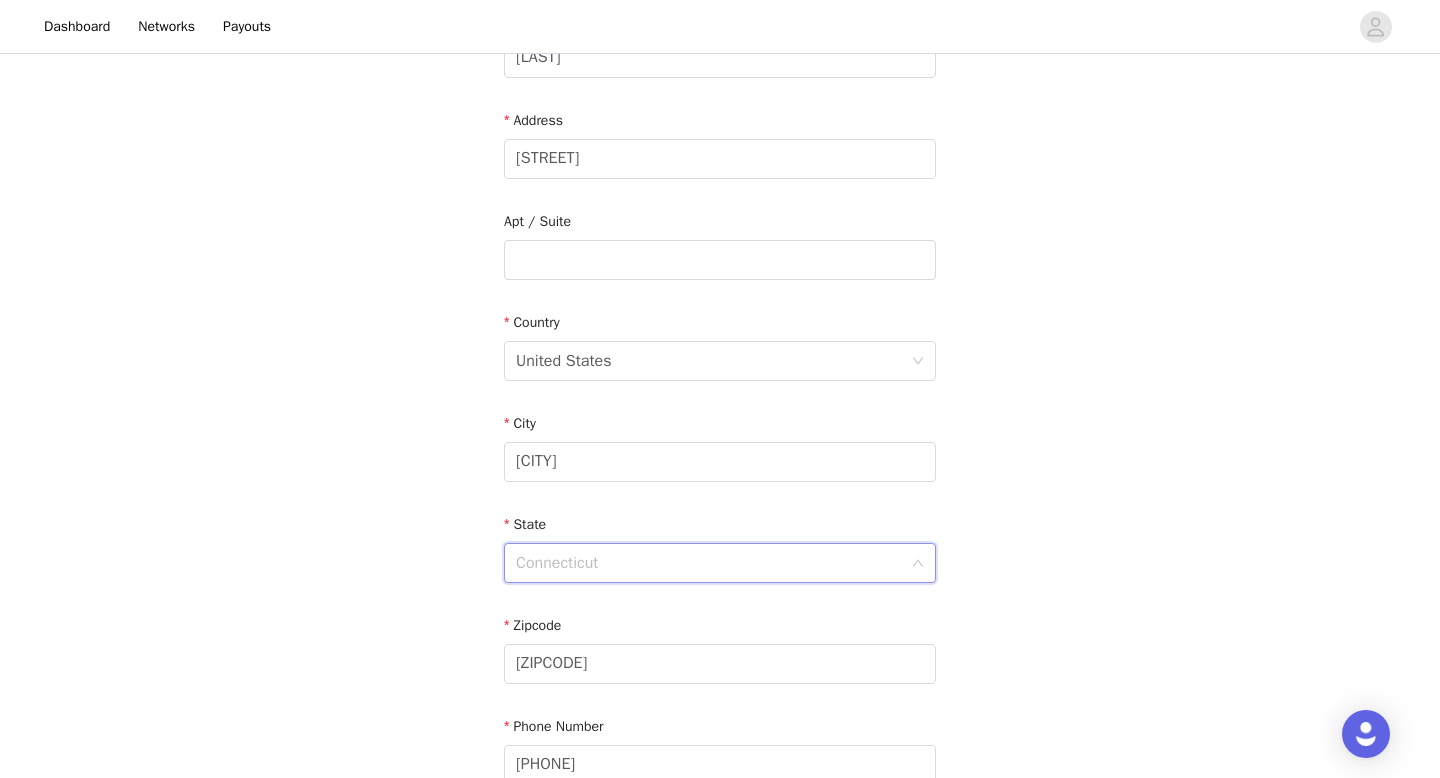 click at bounding box center [713, 563] 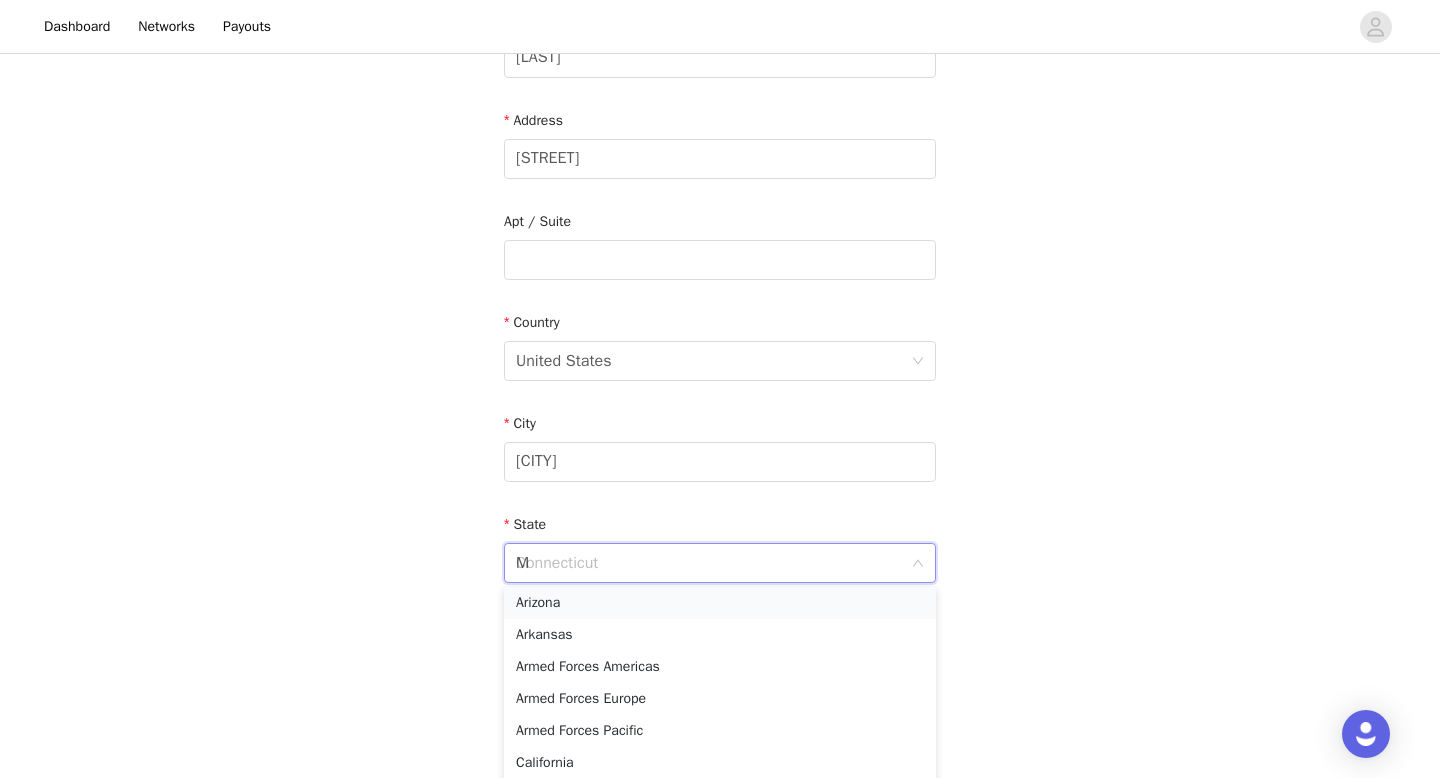 scroll, scrollTop: 4, scrollLeft: 0, axis: vertical 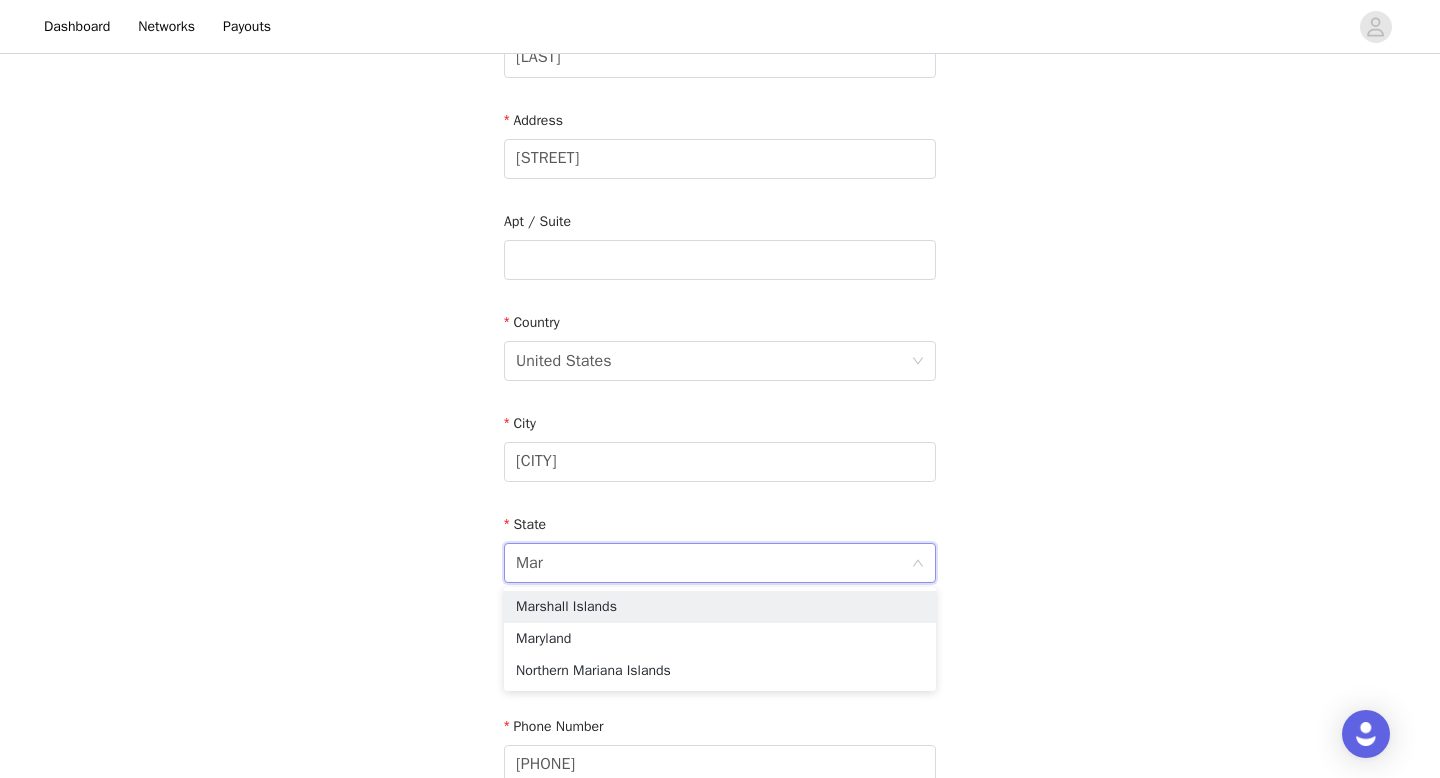 type on "Mary" 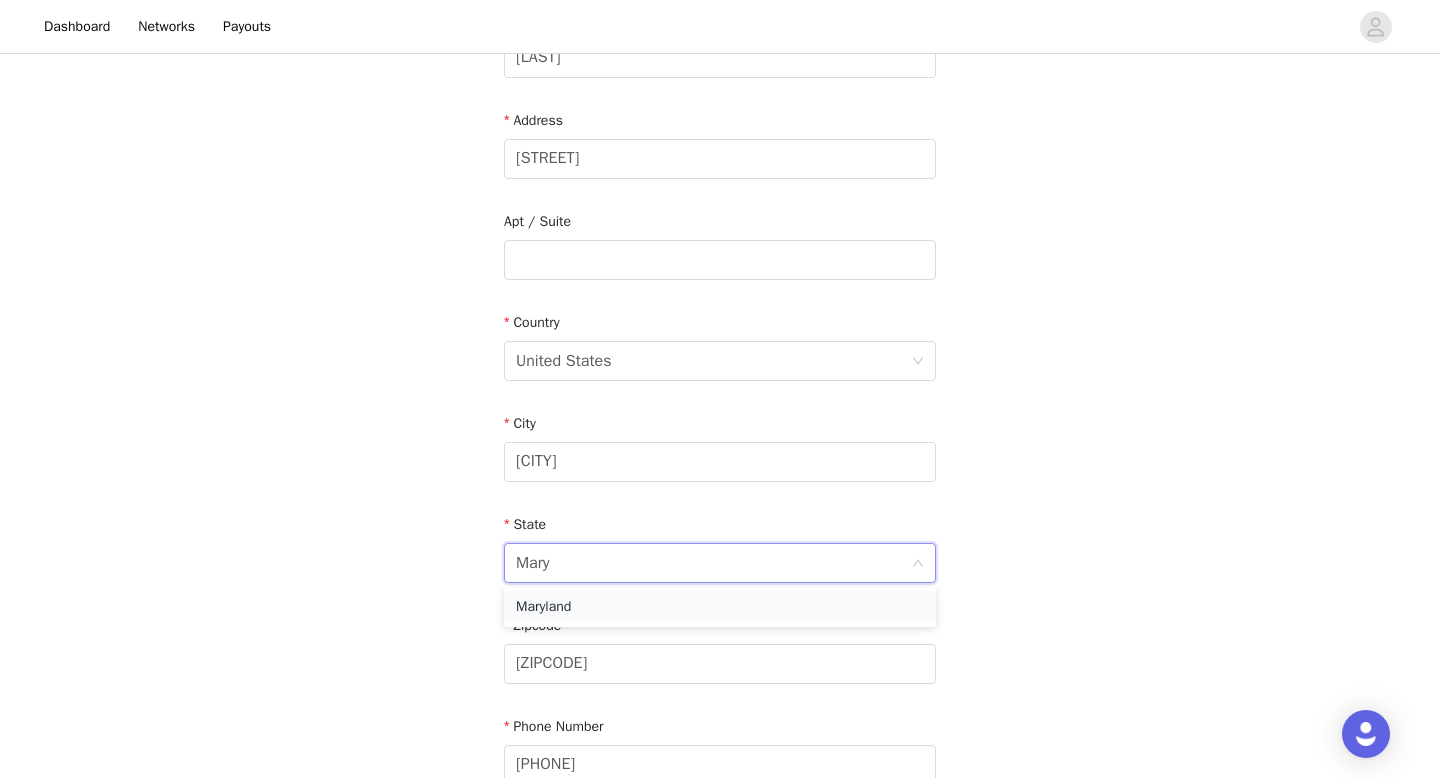 click on "Maryland" at bounding box center (720, 607) 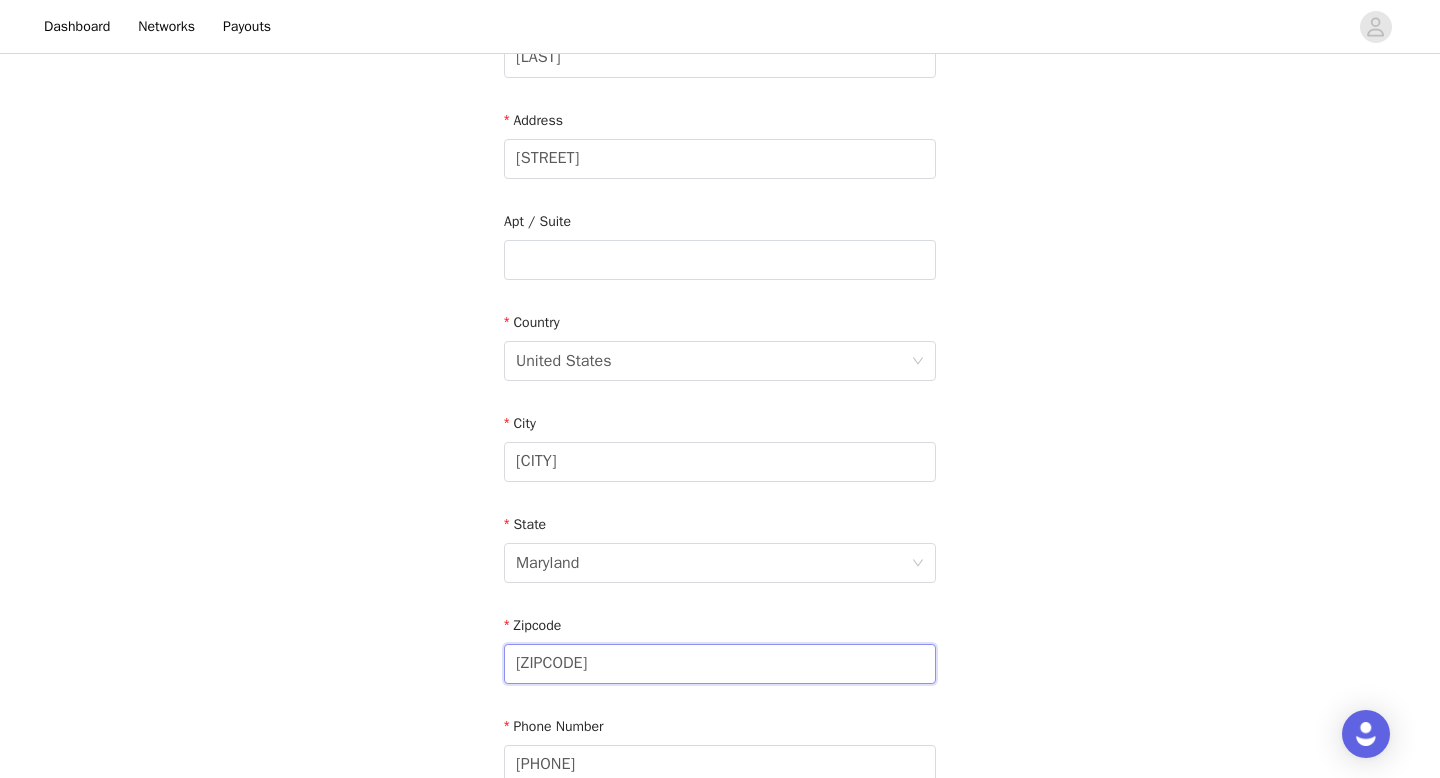 drag, startPoint x: 588, startPoint y: 659, endPoint x: 472, endPoint y: 672, distance: 116.72617 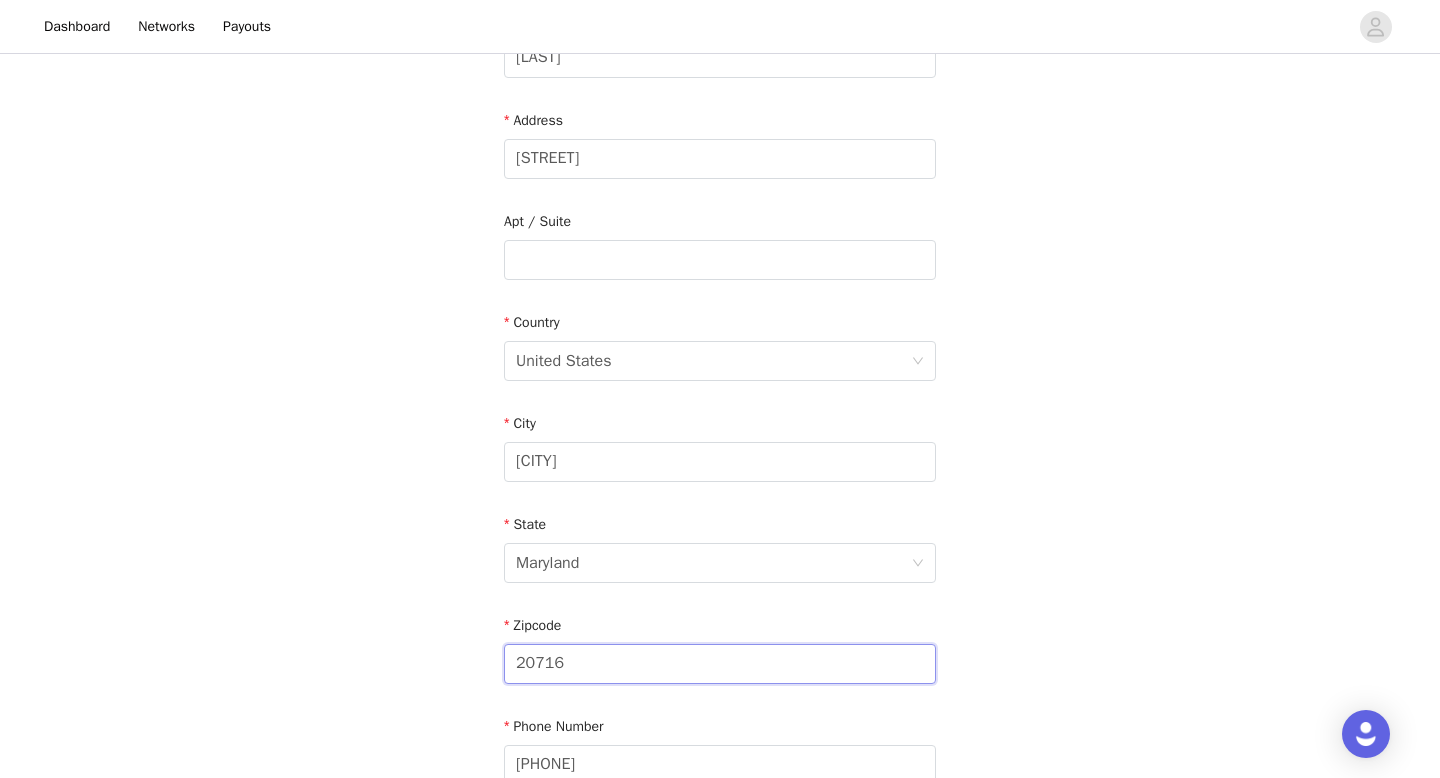 type on "20716" 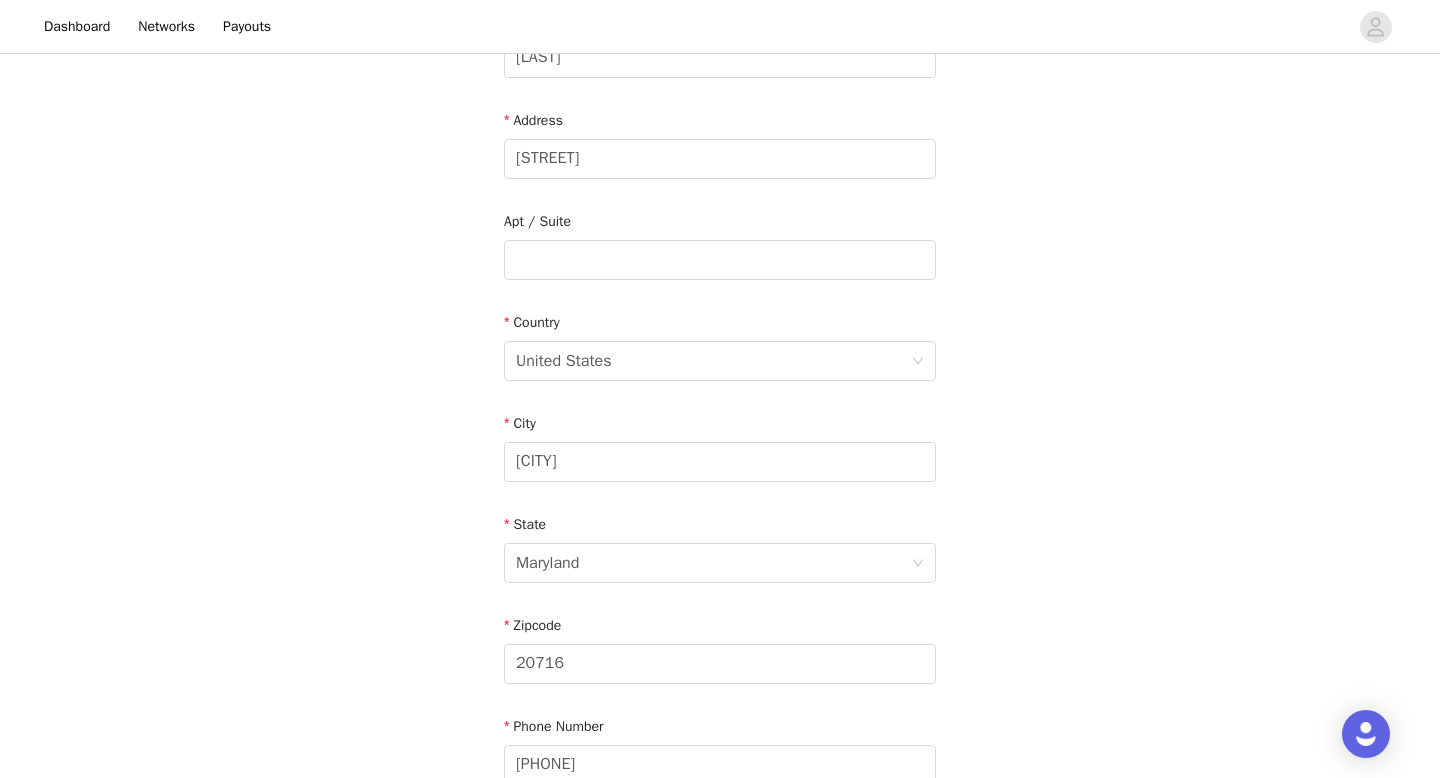 click on "STEP 4 OF 4
Shipping Information
Email kacey.nyongesa24@gmail.com   First Name Kacey   Last Name Nyongesa   Address 15604 Emery Court   Apt / Suite   Country
United States
City Bowie   State
Maryland
Zipcode 20716   Phone Number 2027589579" at bounding box center [720, 260] 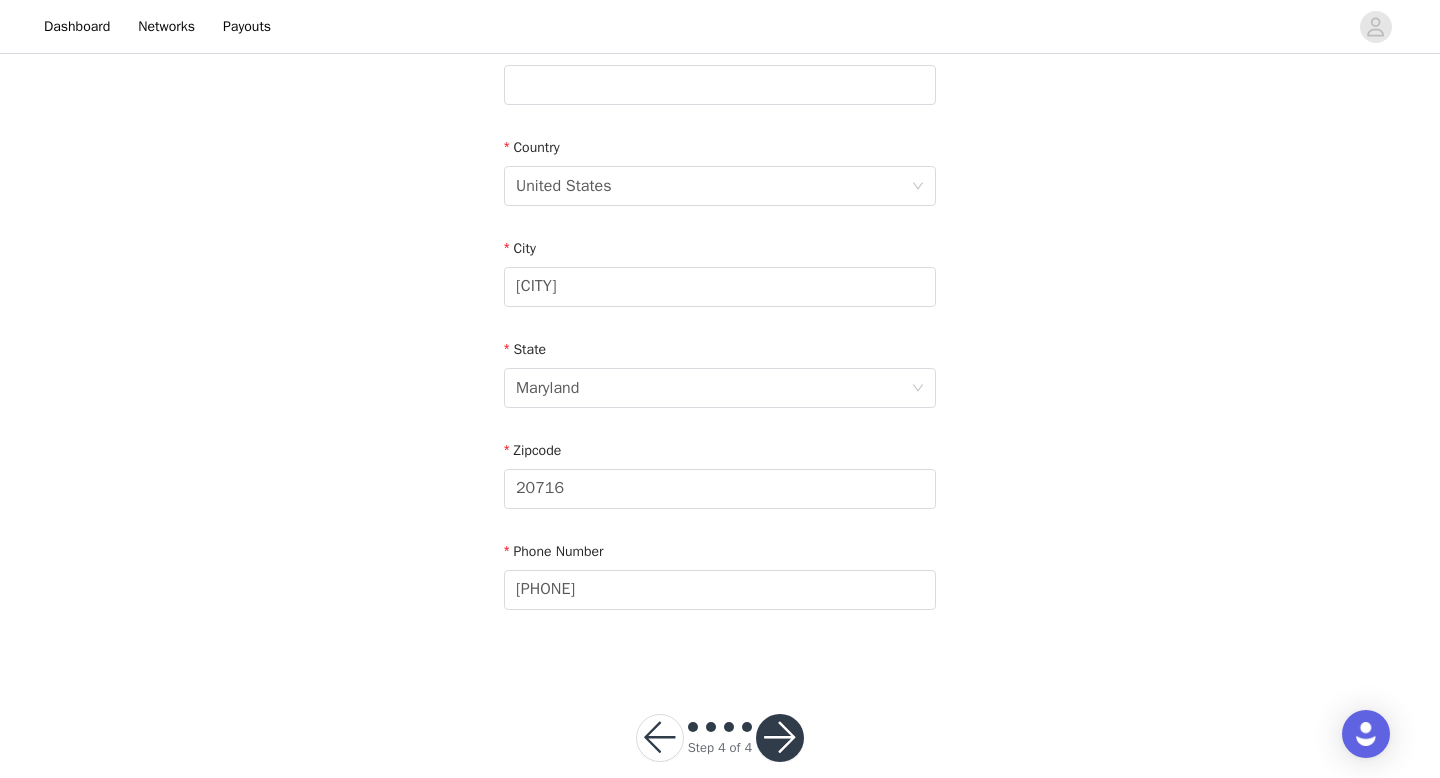 scroll, scrollTop: 585, scrollLeft: 0, axis: vertical 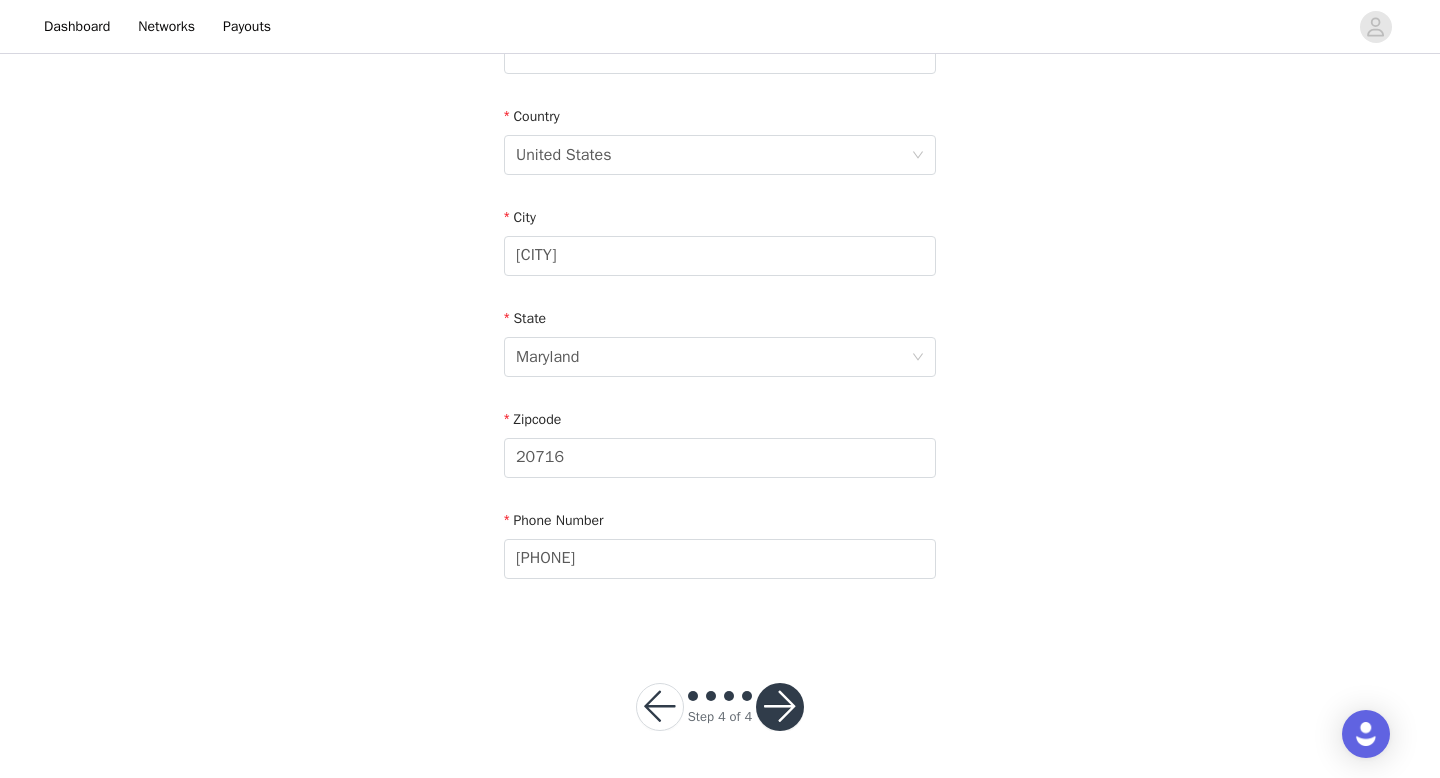 click on "Step 4 of 4" at bounding box center [720, 707] 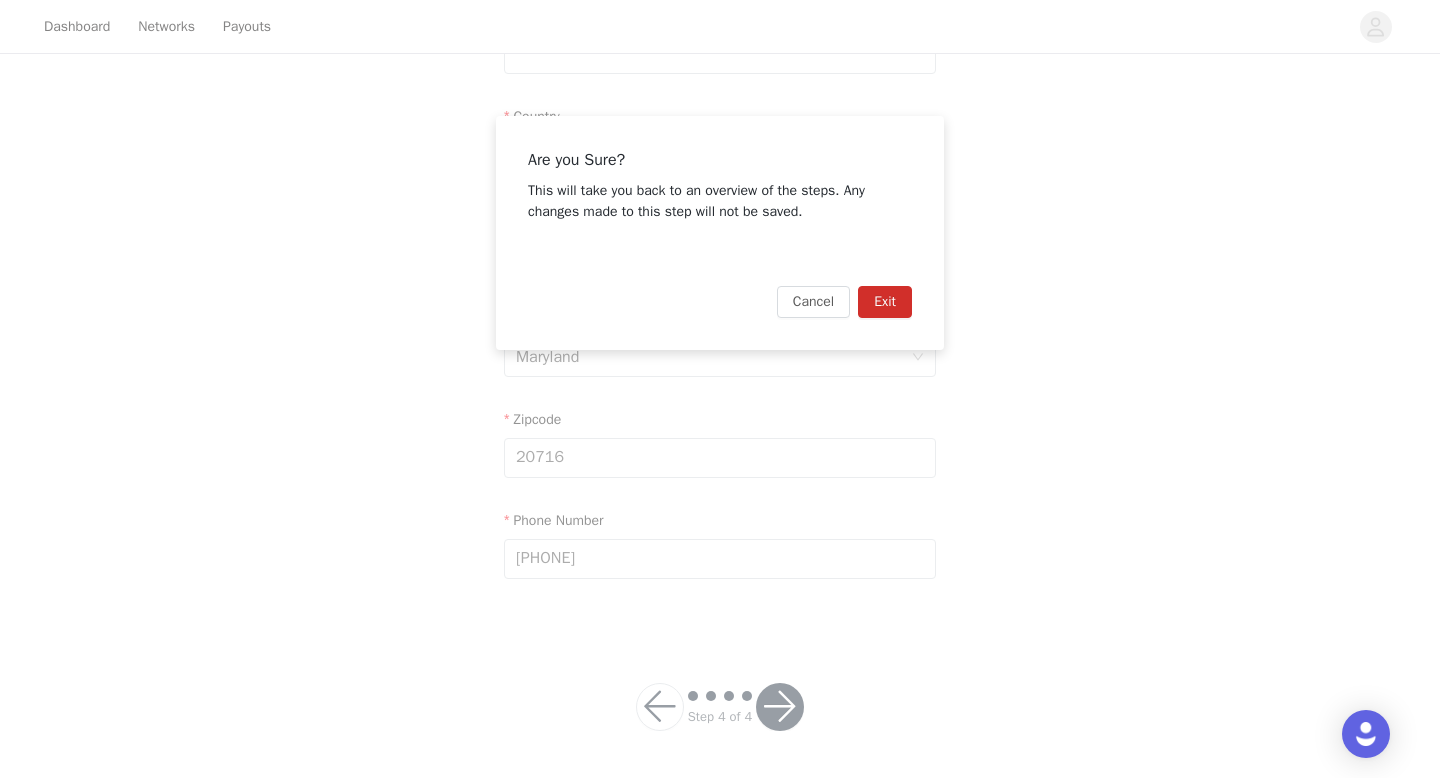 click on "Exit" at bounding box center (885, 302) 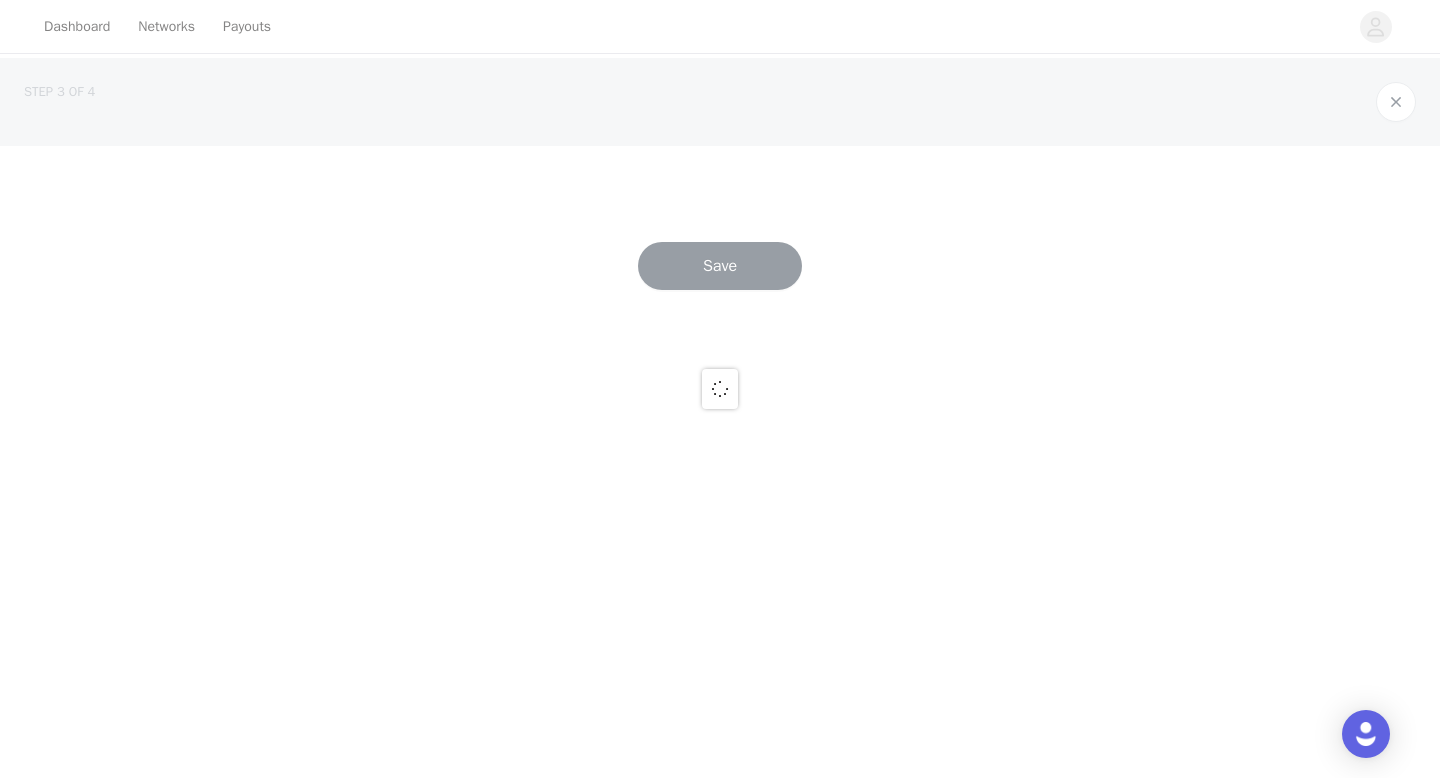 scroll, scrollTop: 0, scrollLeft: 0, axis: both 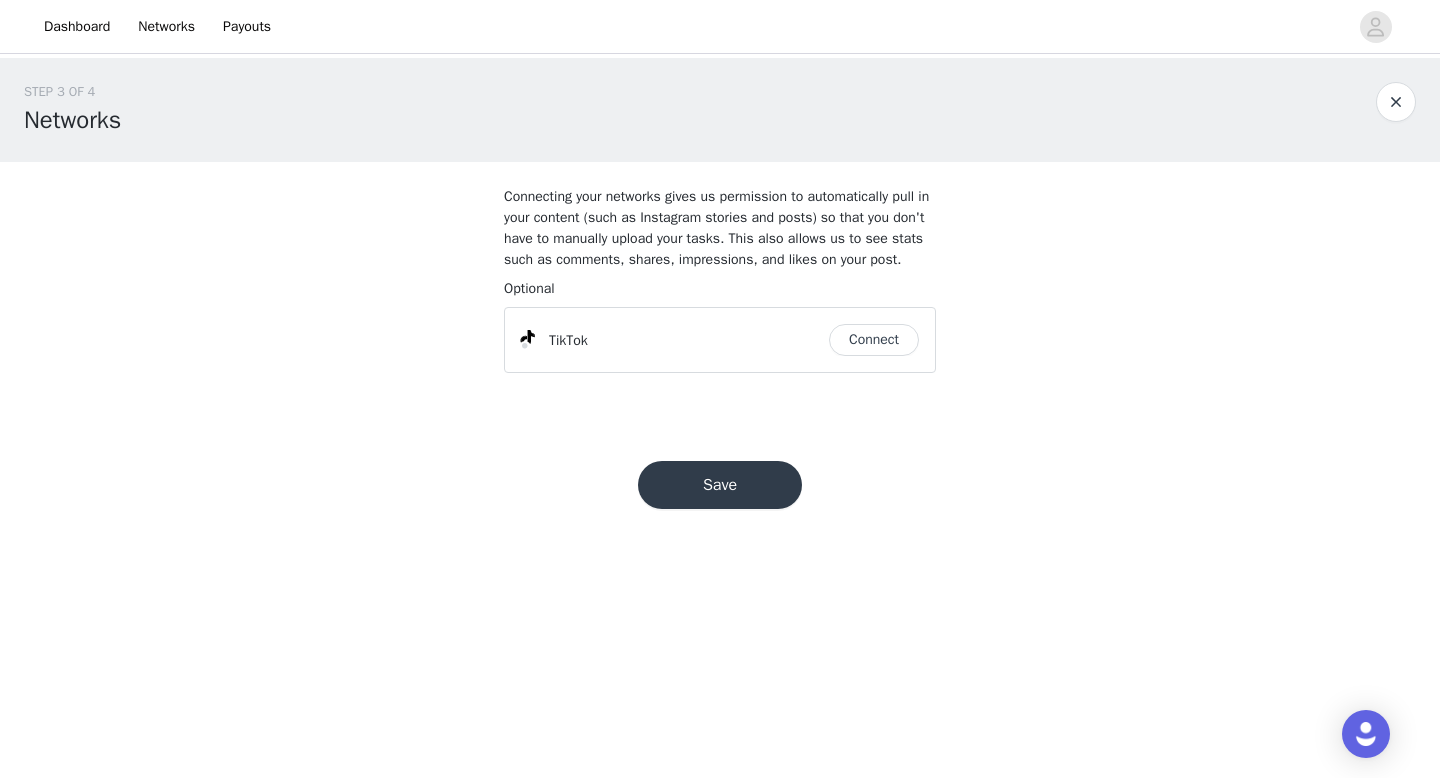 click at bounding box center [1396, 102] 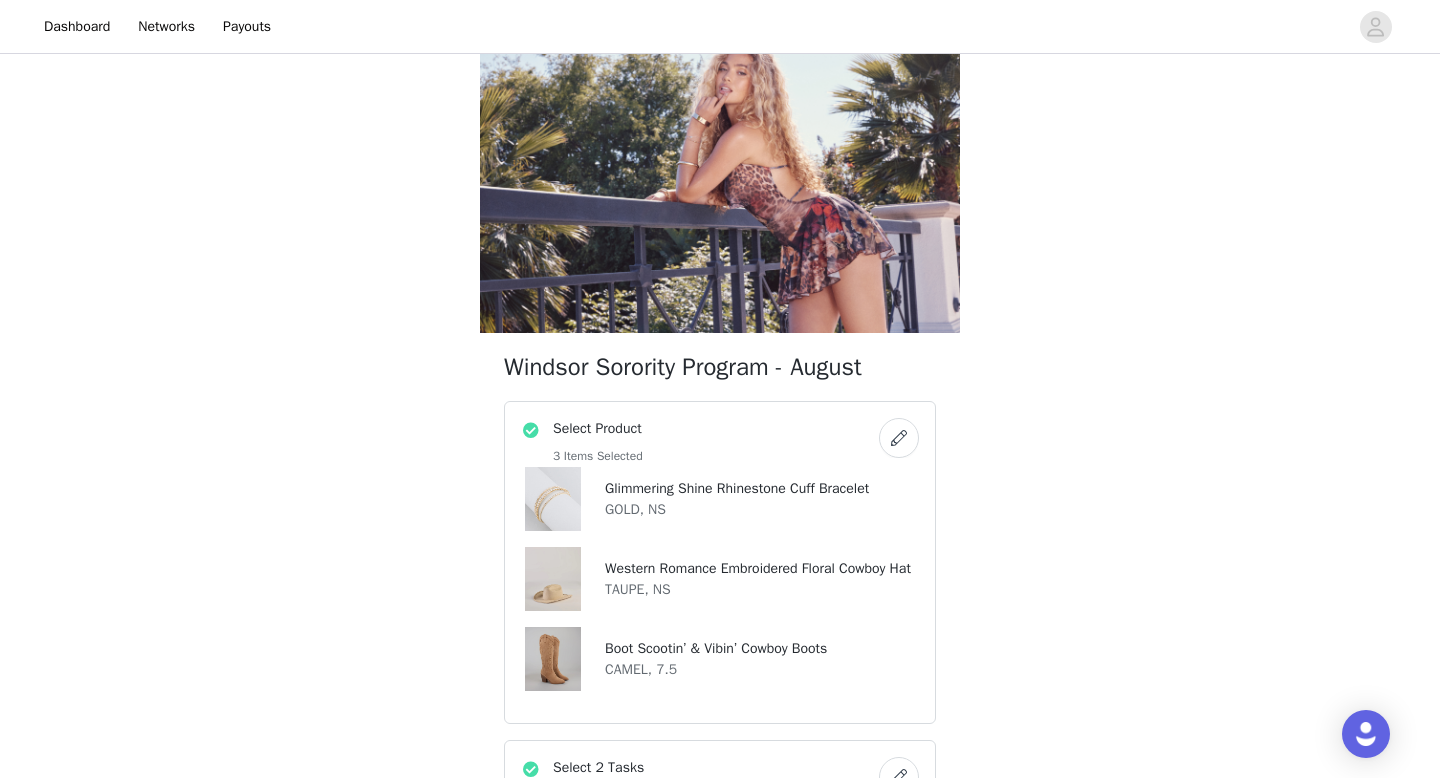 scroll, scrollTop: 0, scrollLeft: 0, axis: both 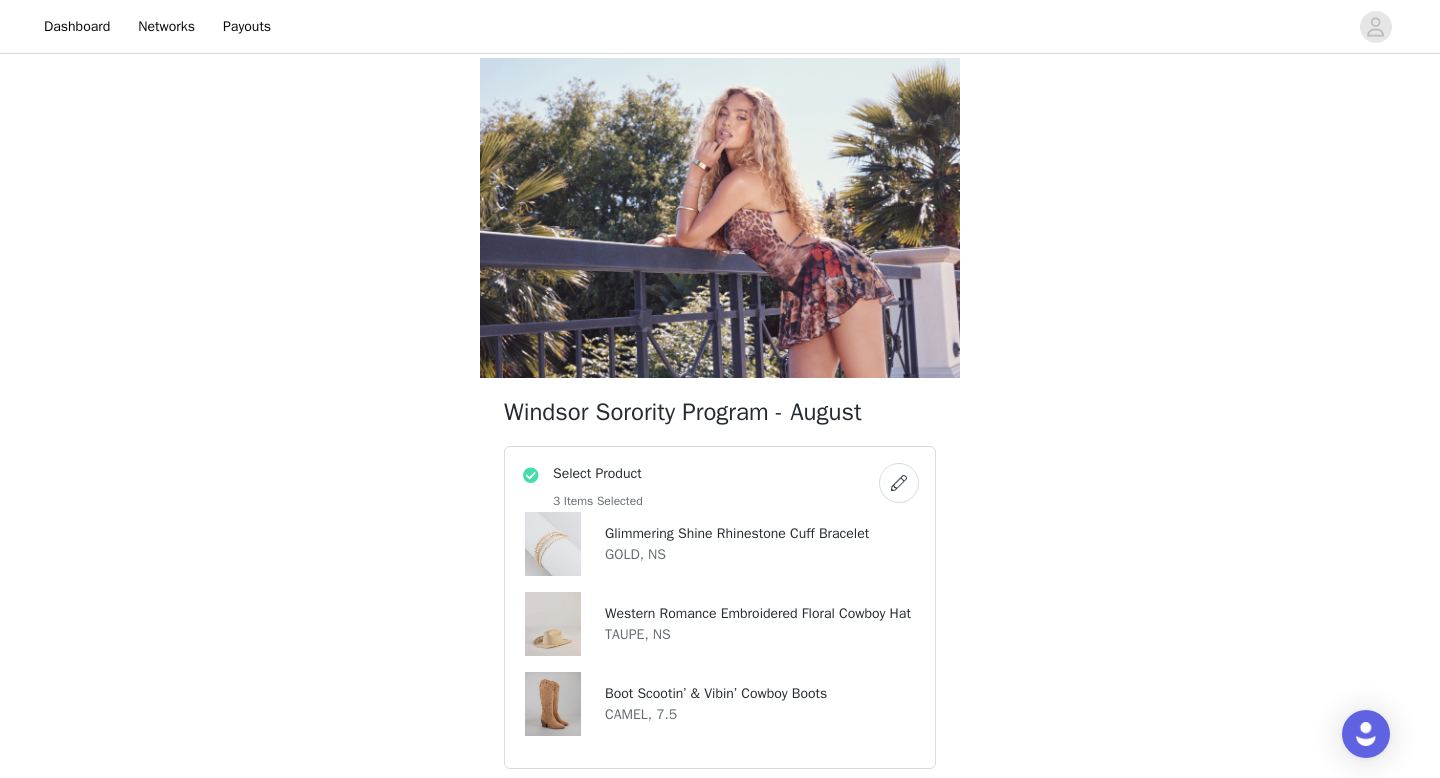 click at bounding box center [899, 483] 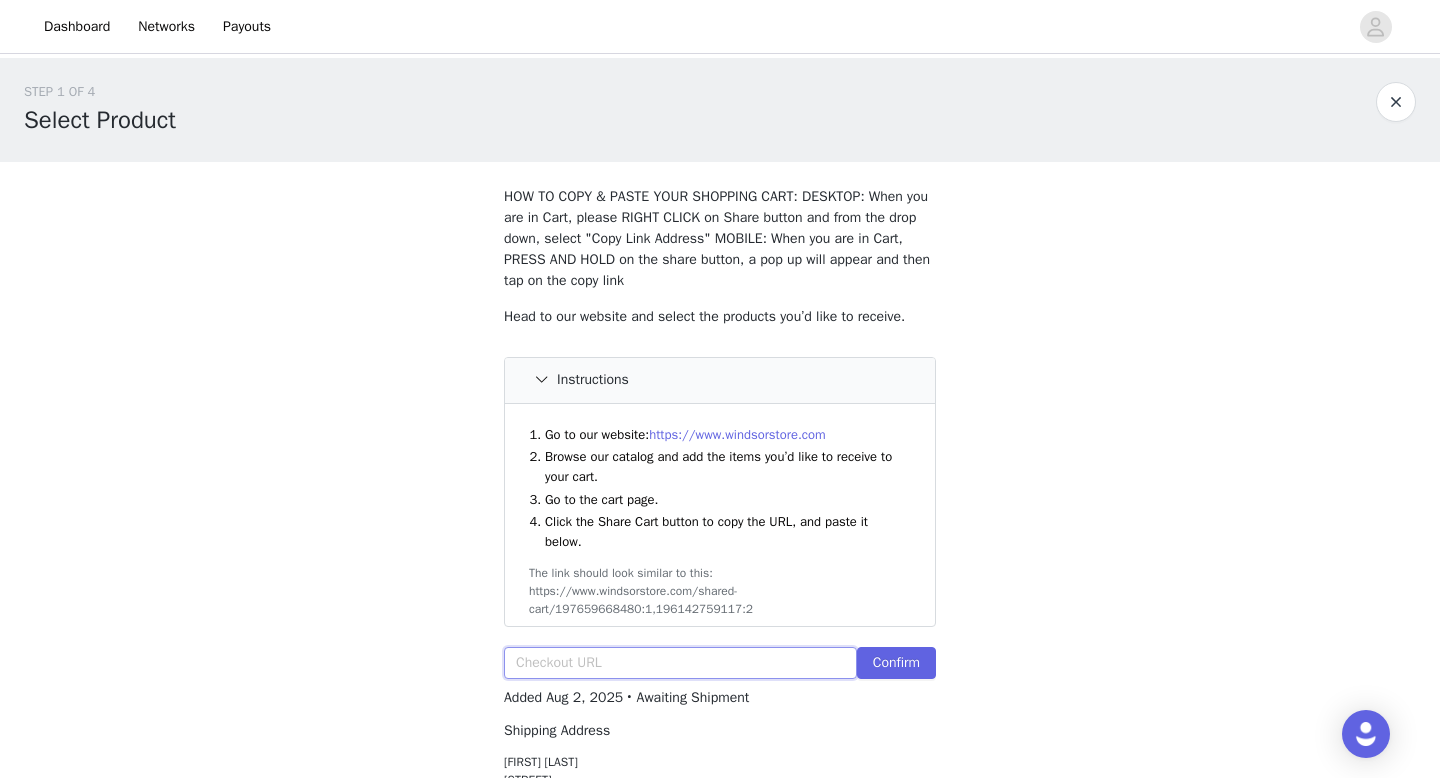 click at bounding box center (680, 663) 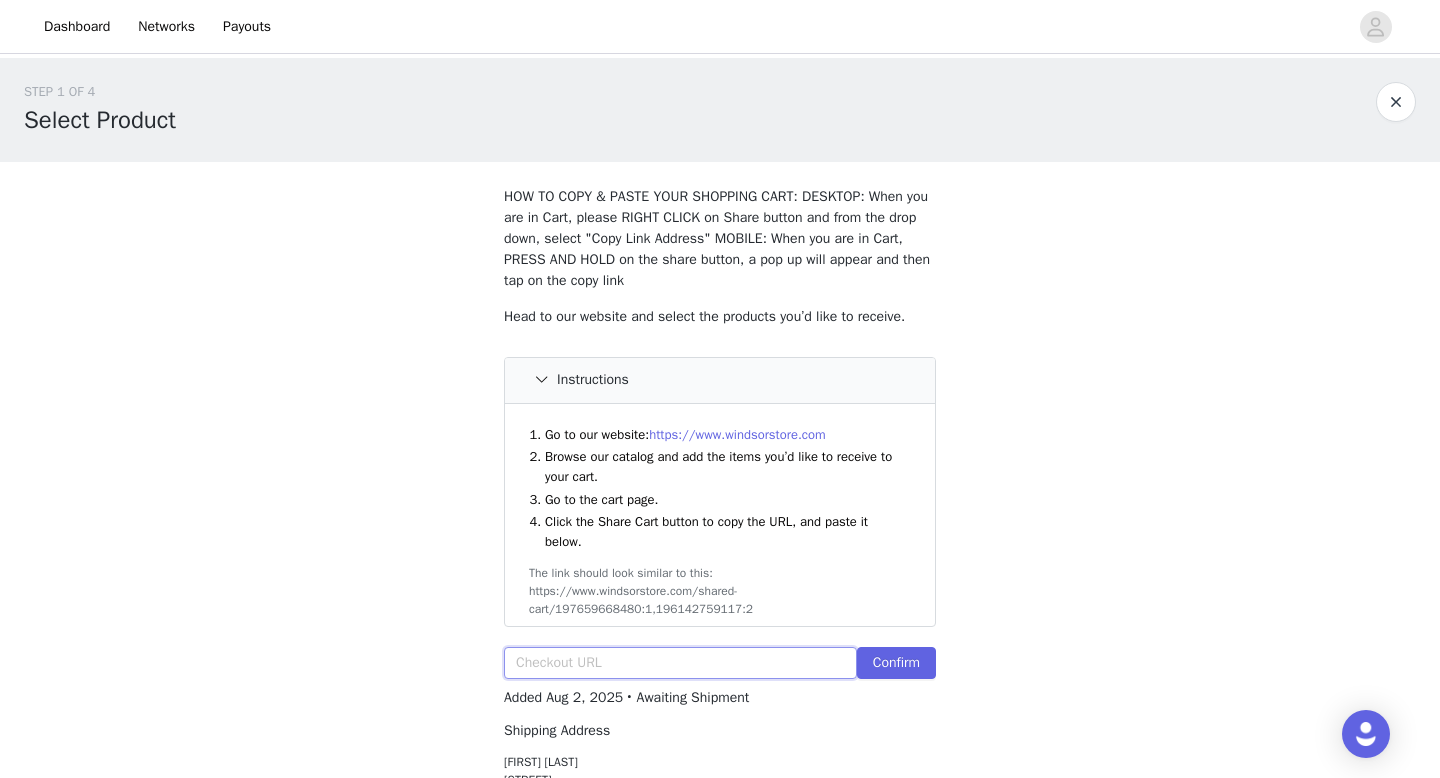 paste on "https://www.windsorstore.com/cart/42723058286643:1,42957915815987:1,18092557959219:1,43298525577267:1,42476883705907:1,43331965780019:1" 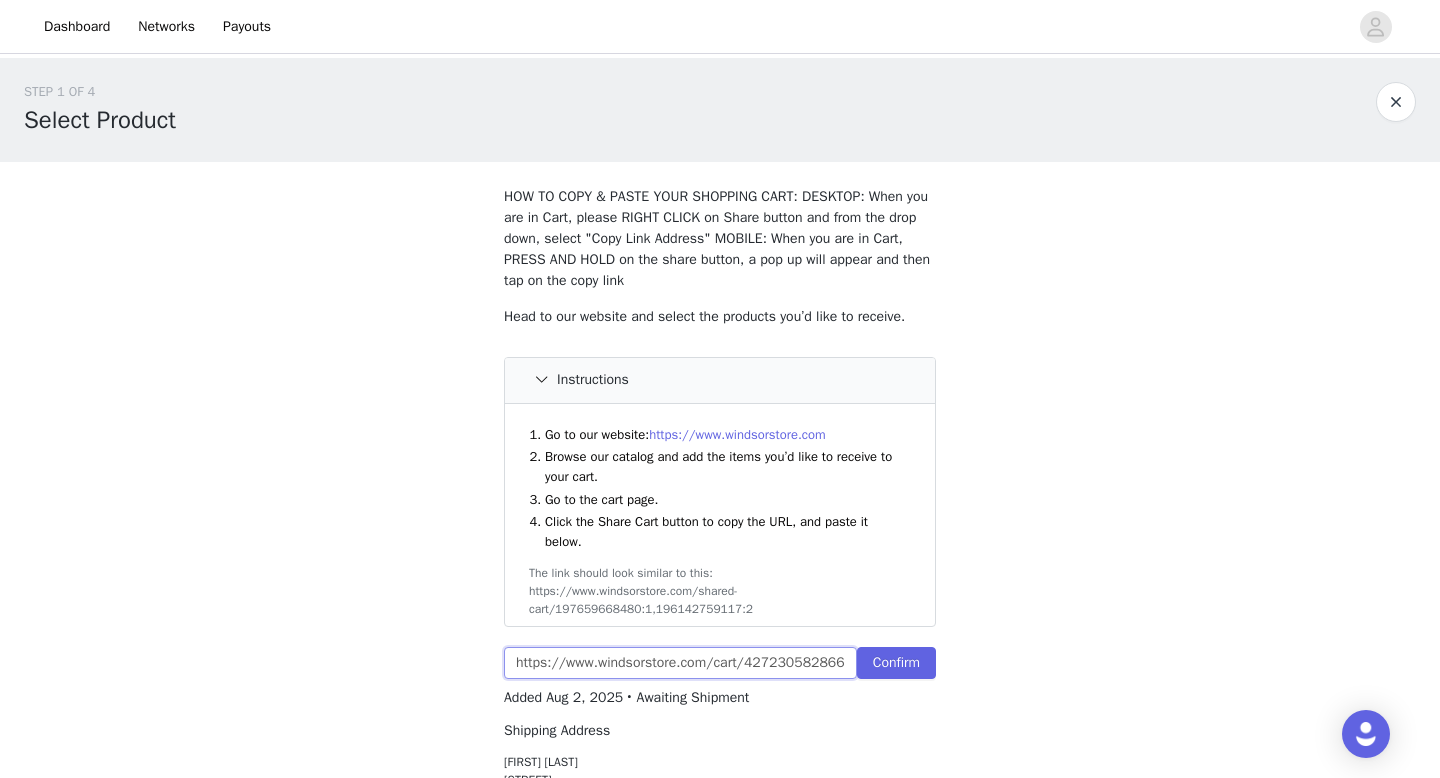 scroll, scrollTop: 0, scrollLeft: 728, axis: horizontal 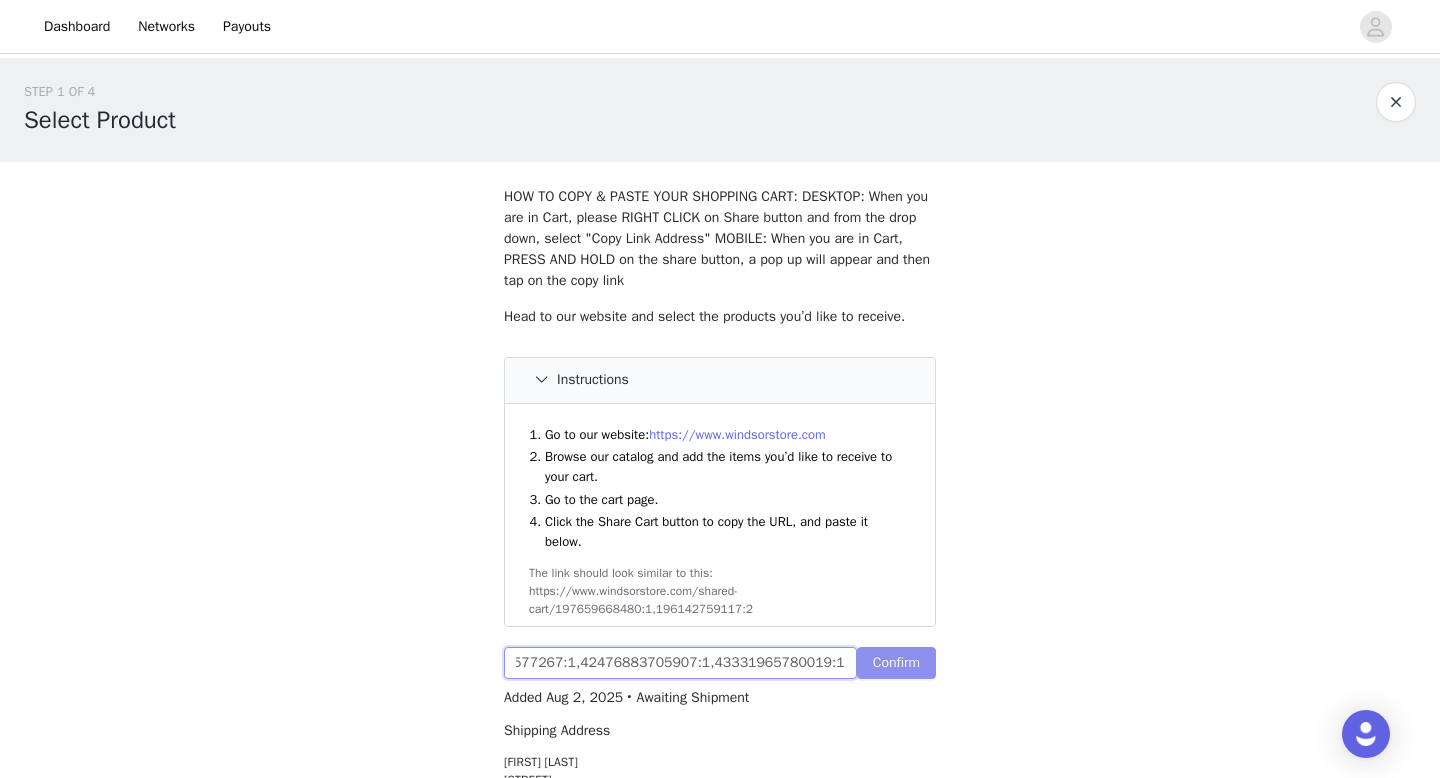 type on "https://www.windsorstore.com/cart/42723058286643:1,42957915815987:1,18092557959219:1,43298525577267:1,42476883705907:1,43331965780019:1" 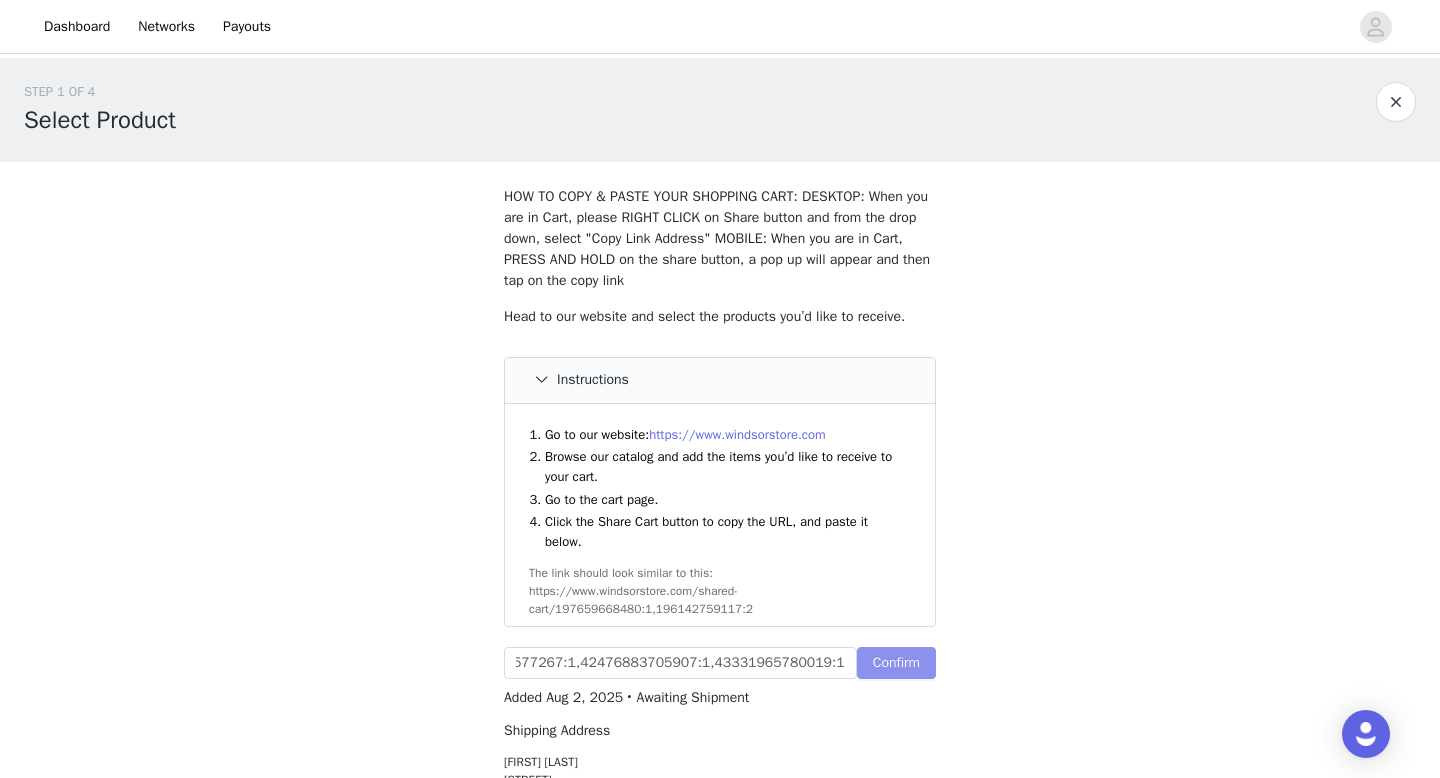 scroll, scrollTop: 0, scrollLeft: 0, axis: both 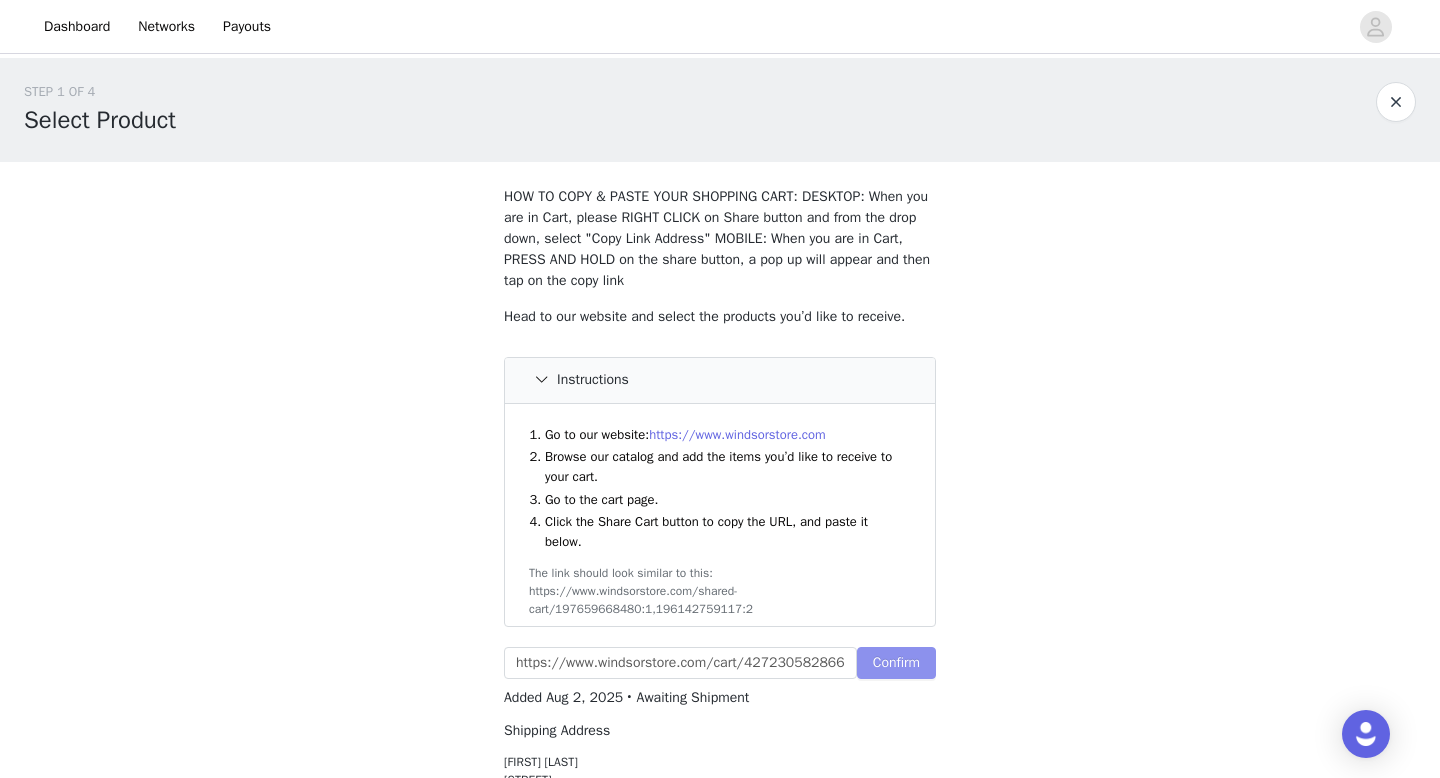 click on "Confirm" at bounding box center [896, 663] 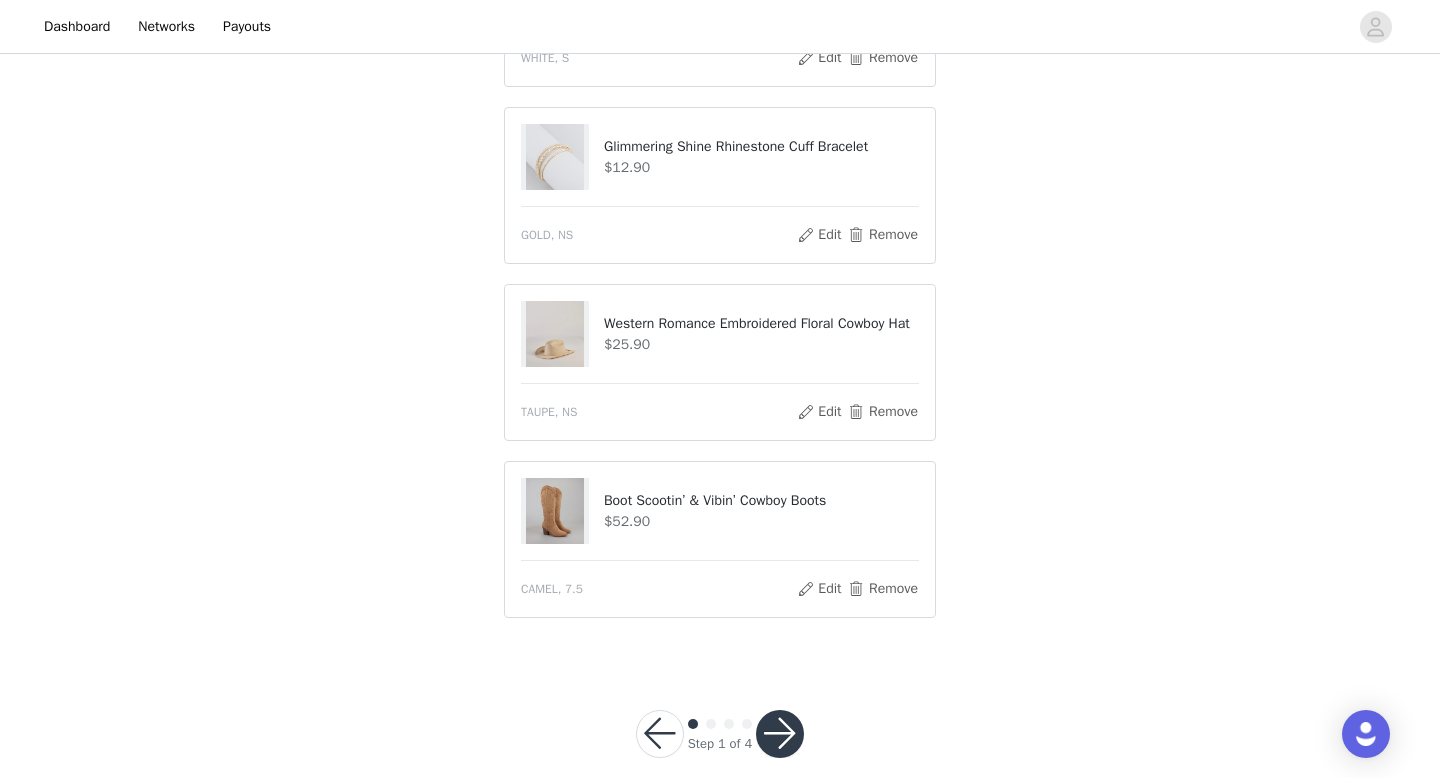 scroll, scrollTop: 1271, scrollLeft: 0, axis: vertical 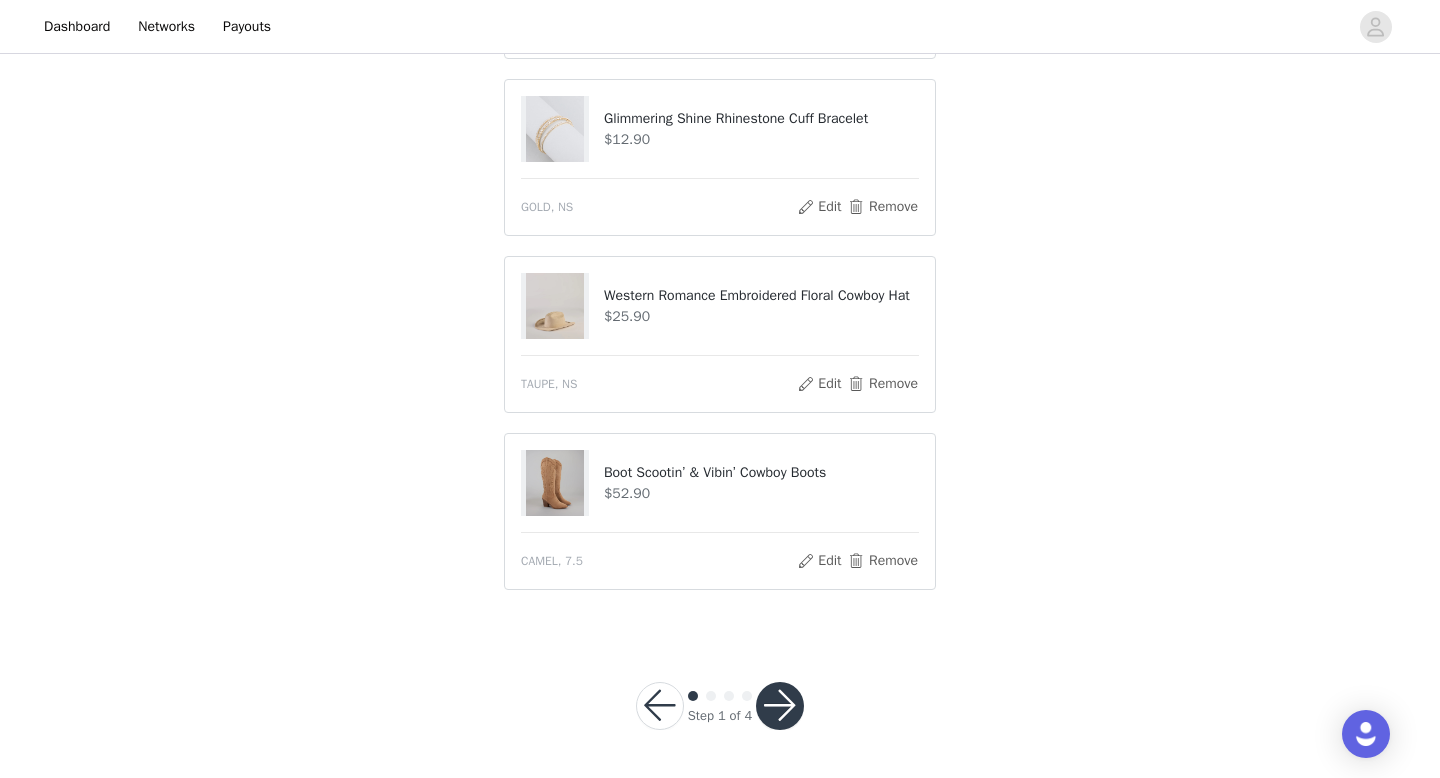click at bounding box center [780, 706] 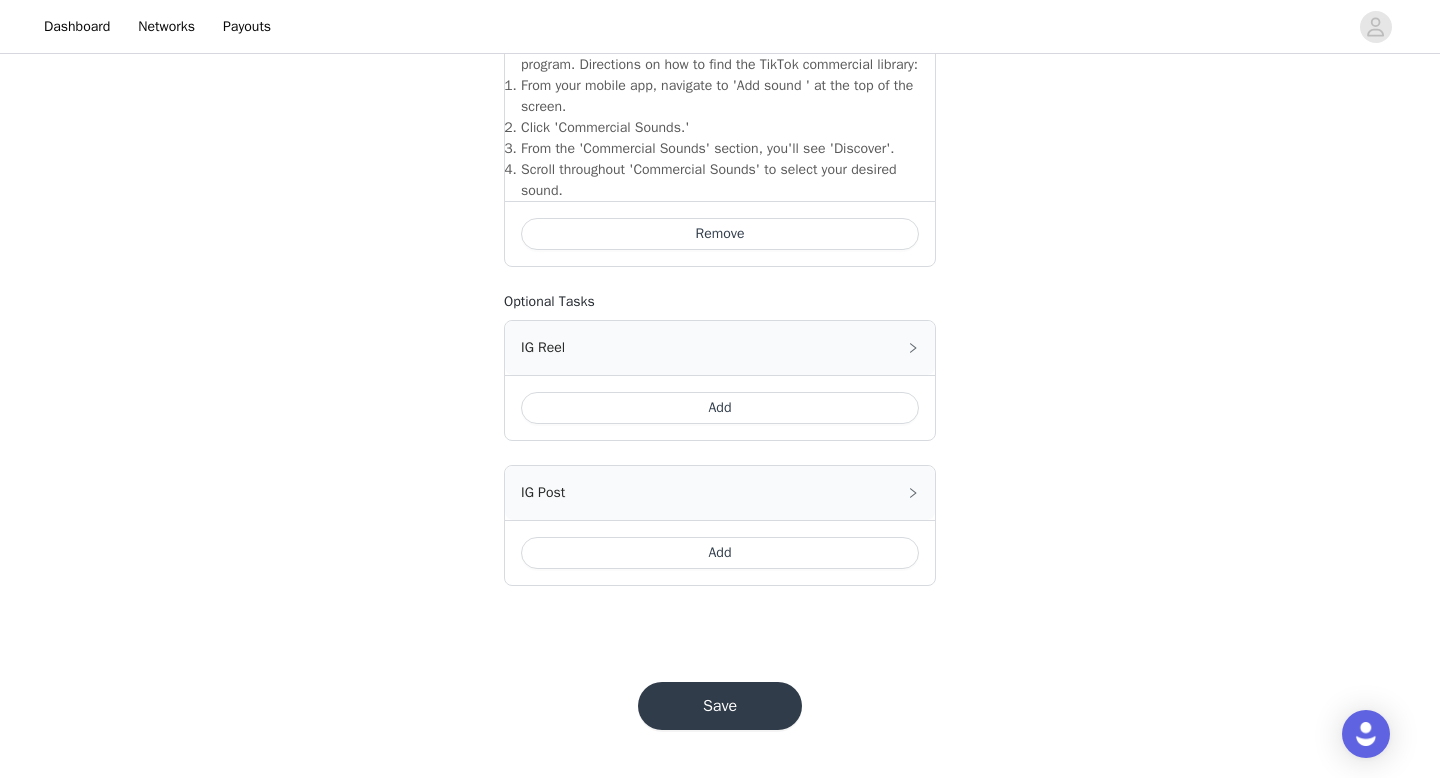 scroll, scrollTop: 765, scrollLeft: 0, axis: vertical 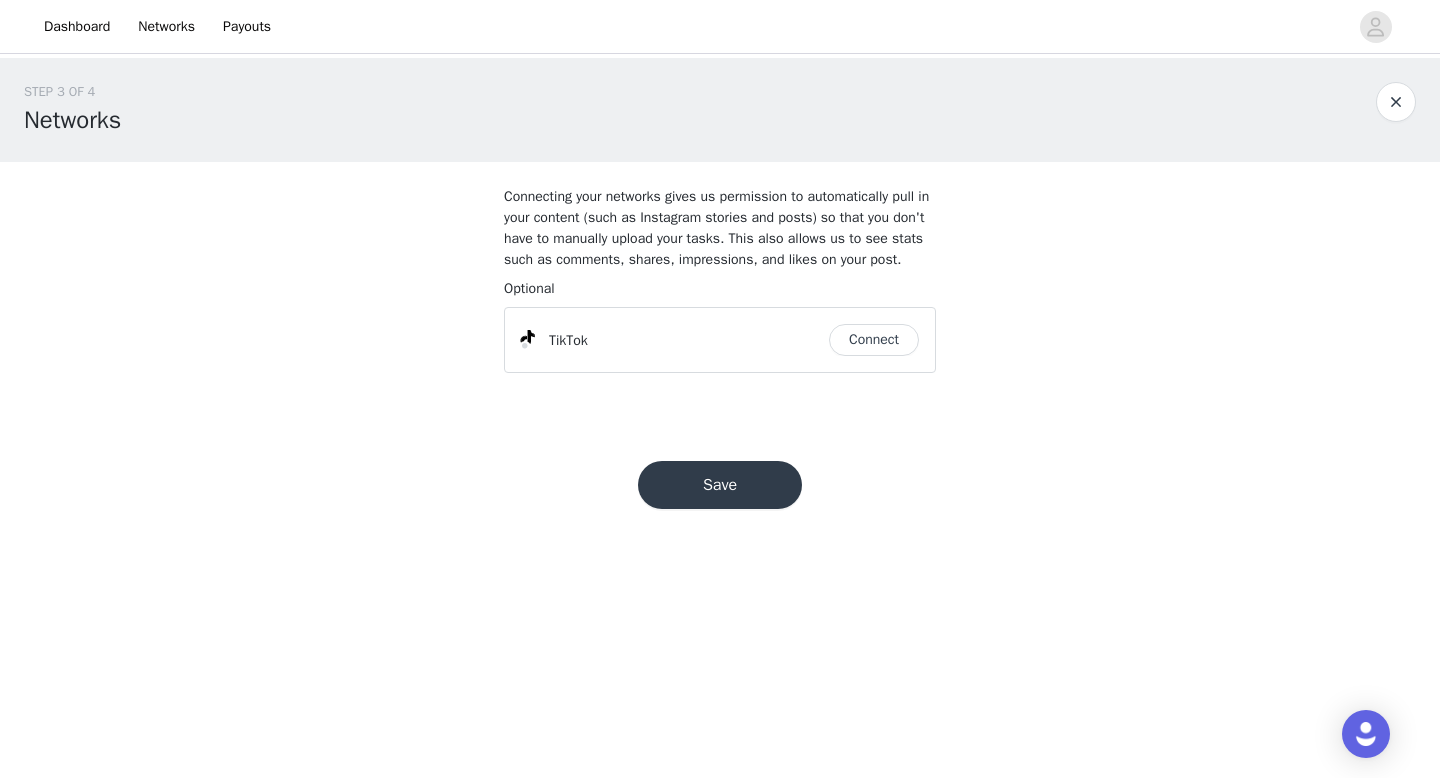 click on "Connect" at bounding box center [874, 340] 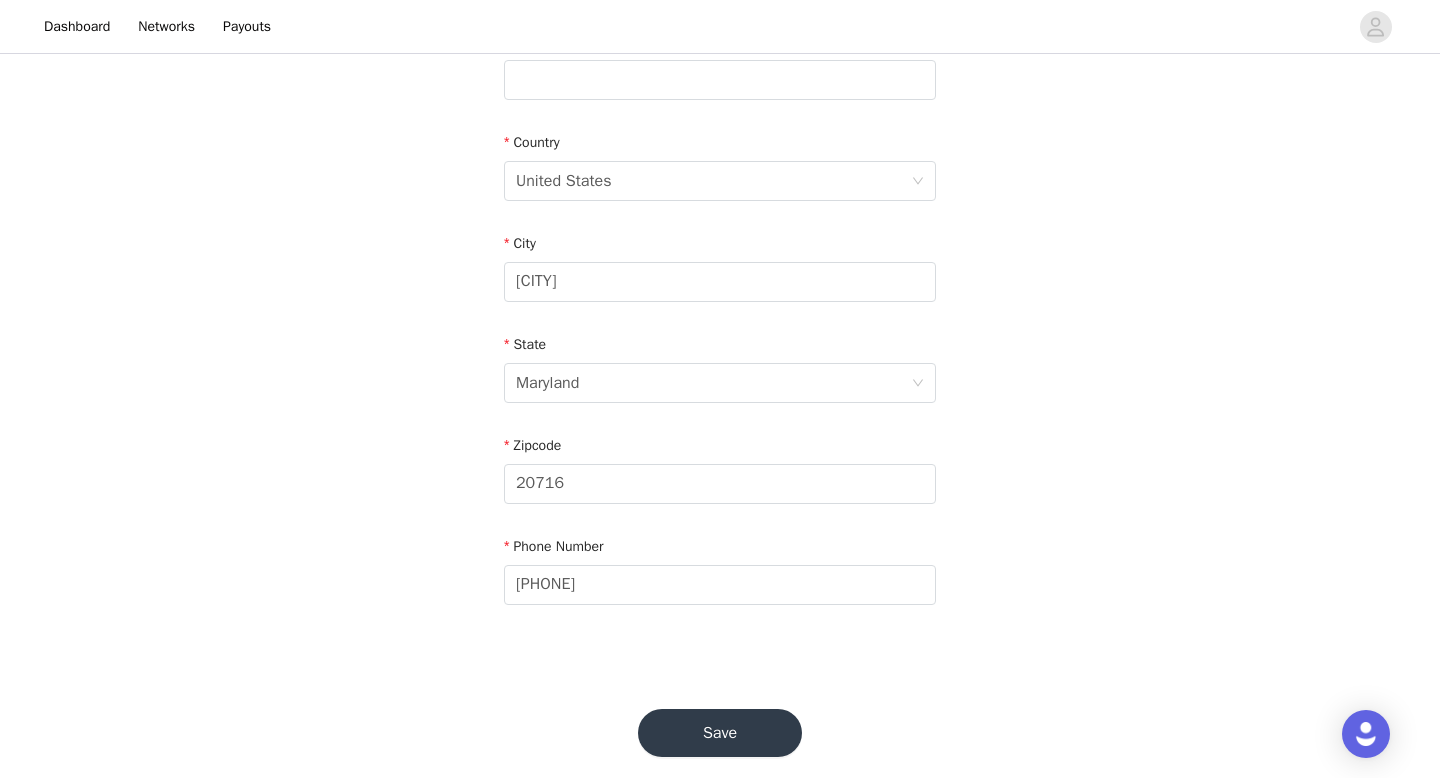 scroll, scrollTop: 585, scrollLeft: 0, axis: vertical 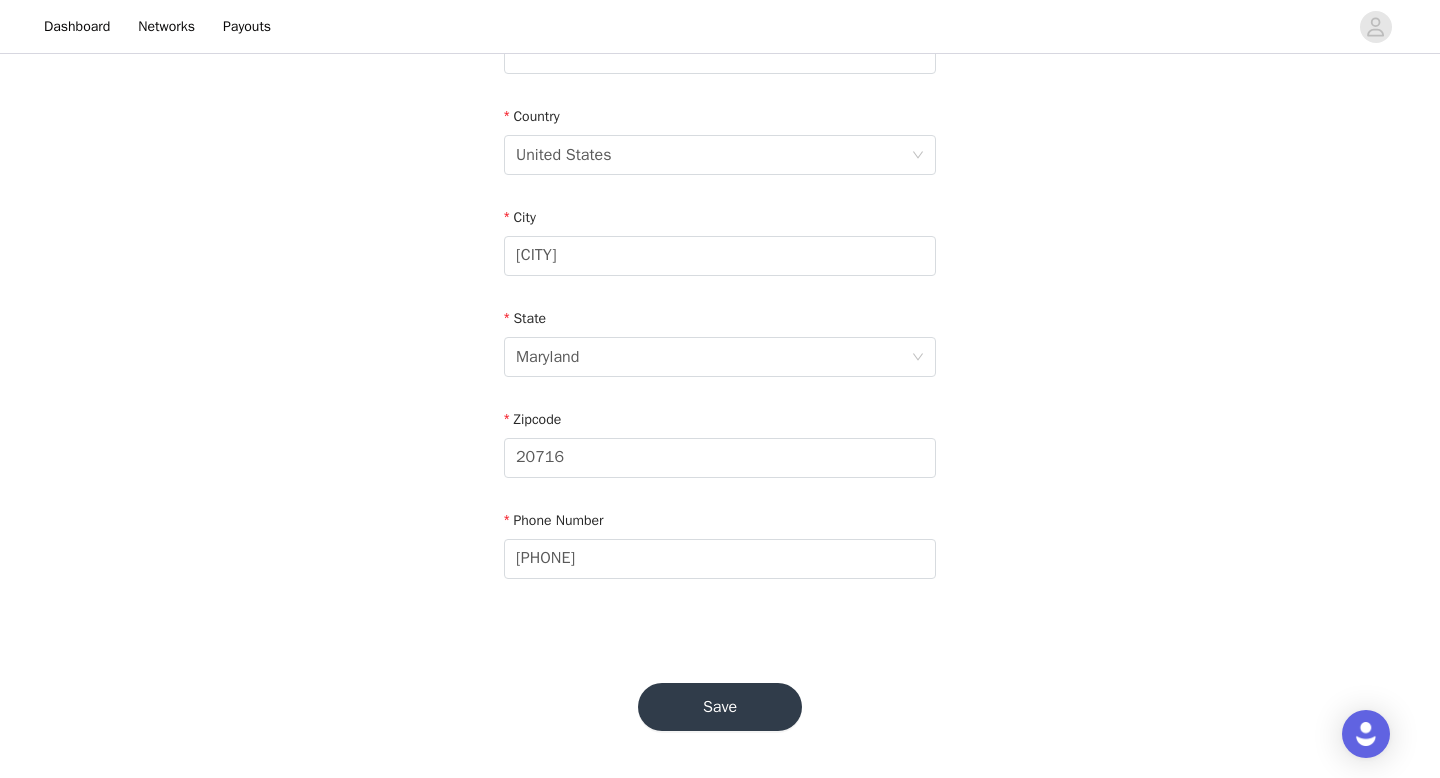 click on "Save" at bounding box center [720, 707] 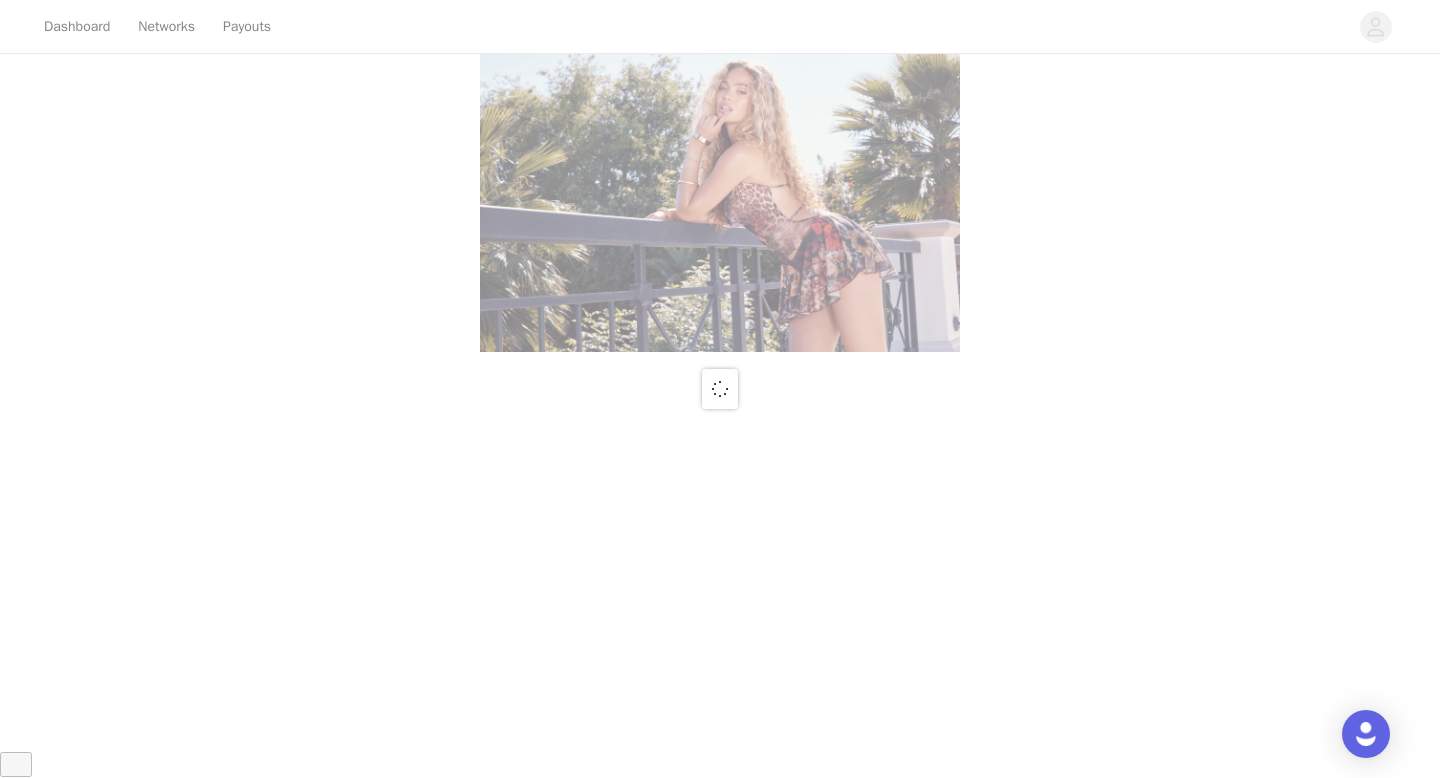 click at bounding box center (720, 389) 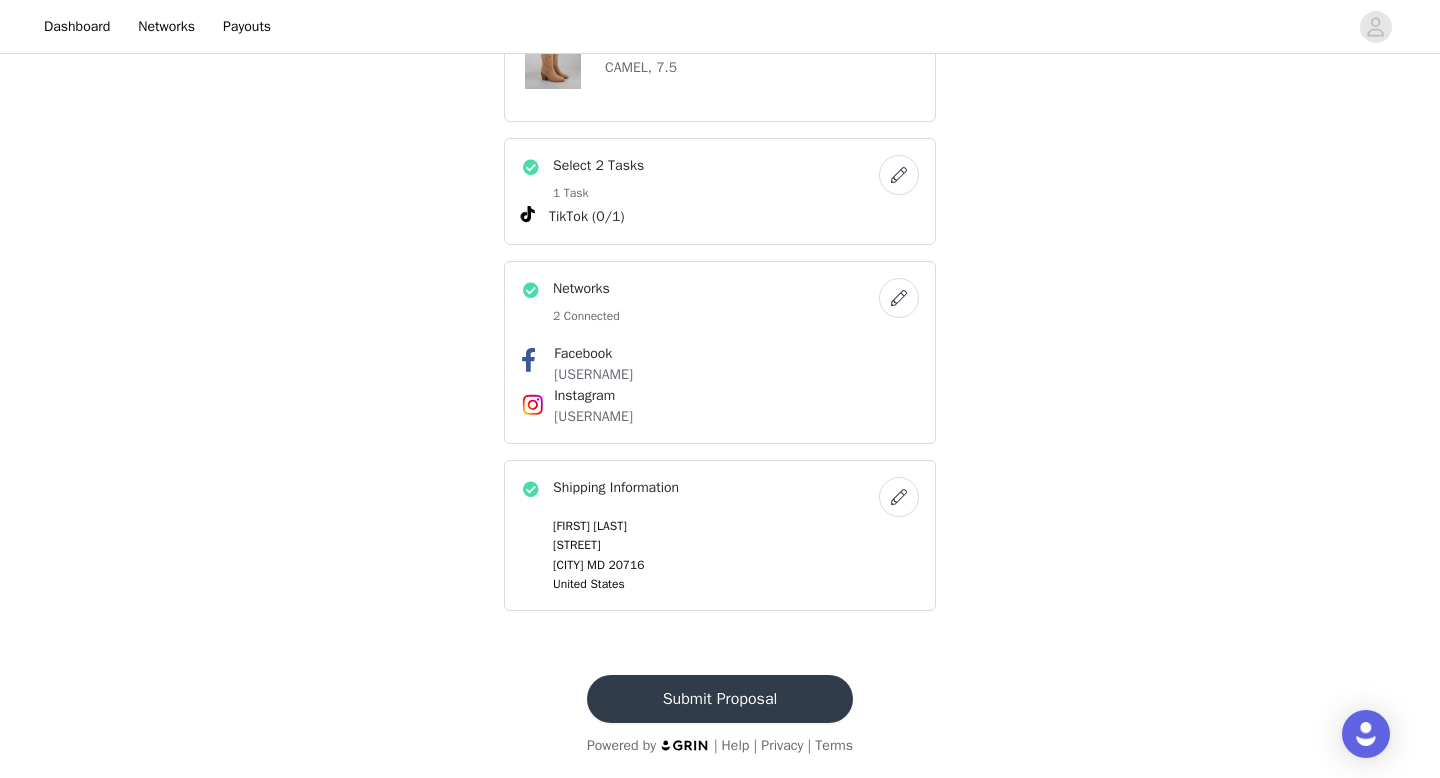 scroll, scrollTop: 889, scrollLeft: 0, axis: vertical 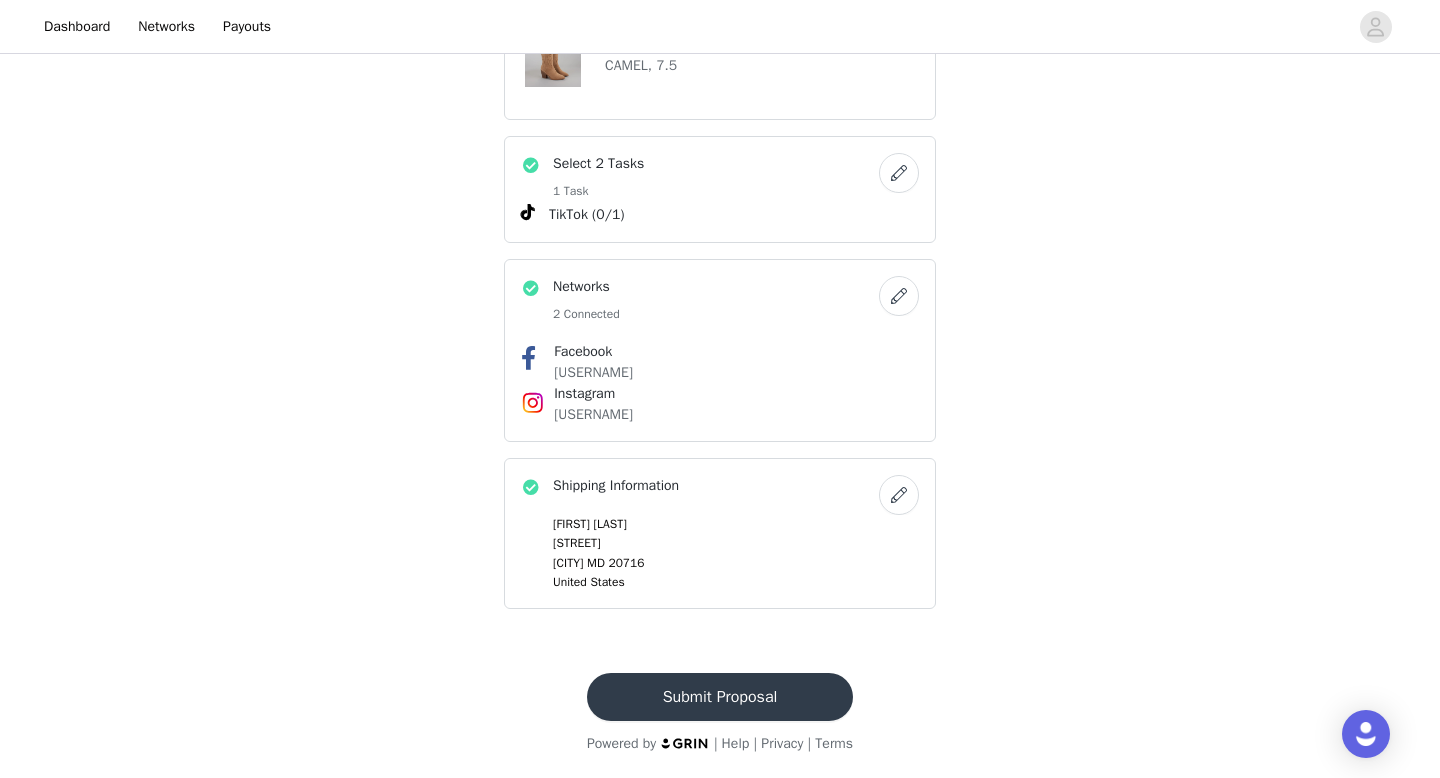 click on "Submit Proposal" at bounding box center (720, 697) 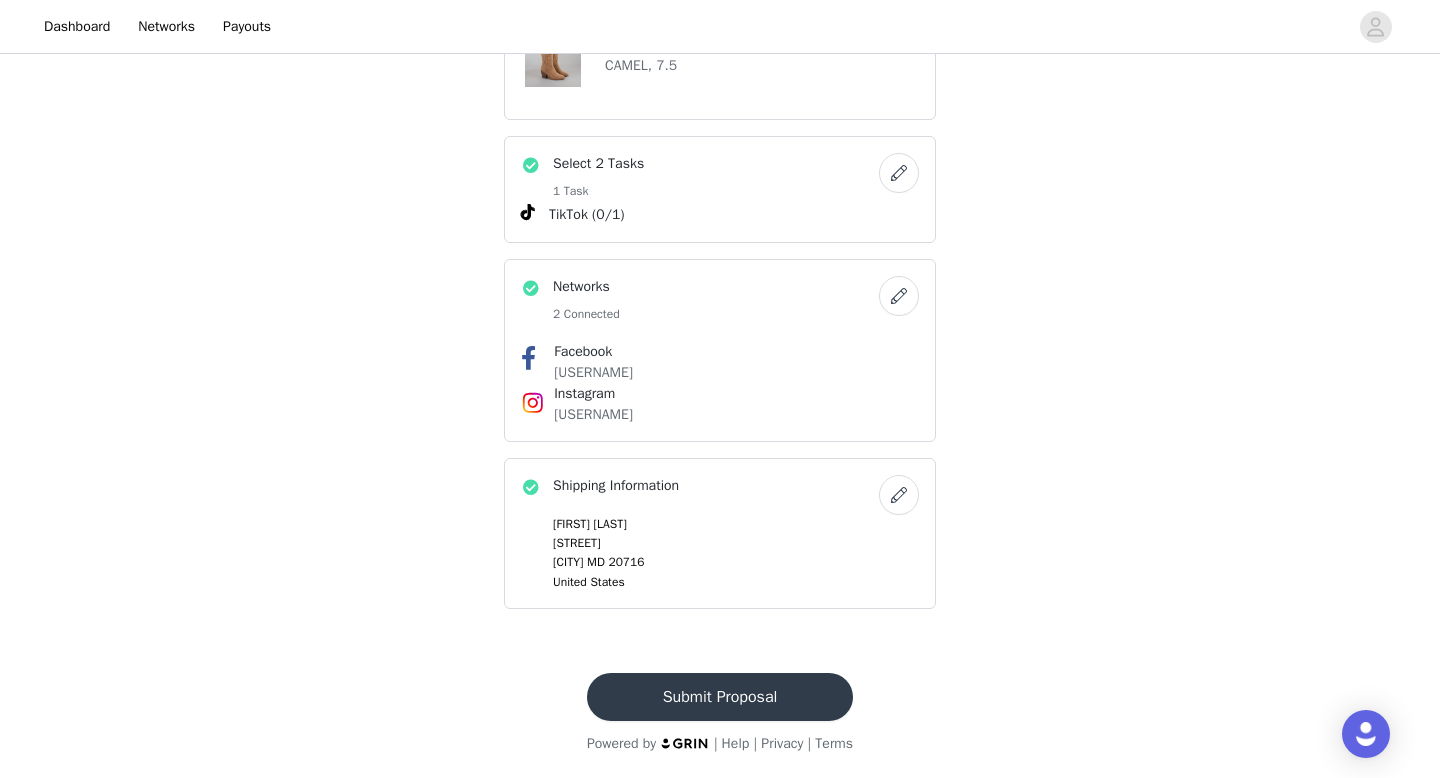 scroll, scrollTop: 0, scrollLeft: 0, axis: both 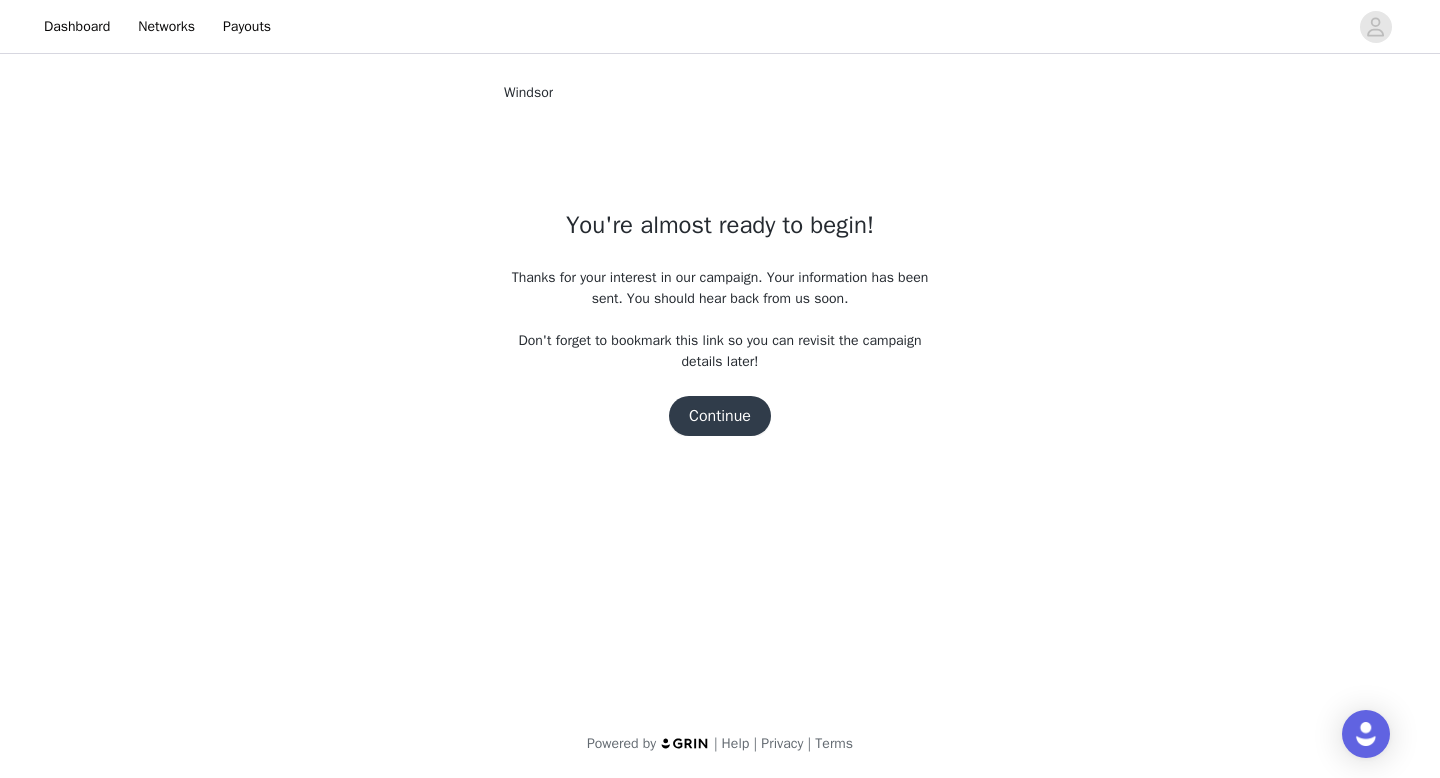 click on "Continue" at bounding box center [720, 416] 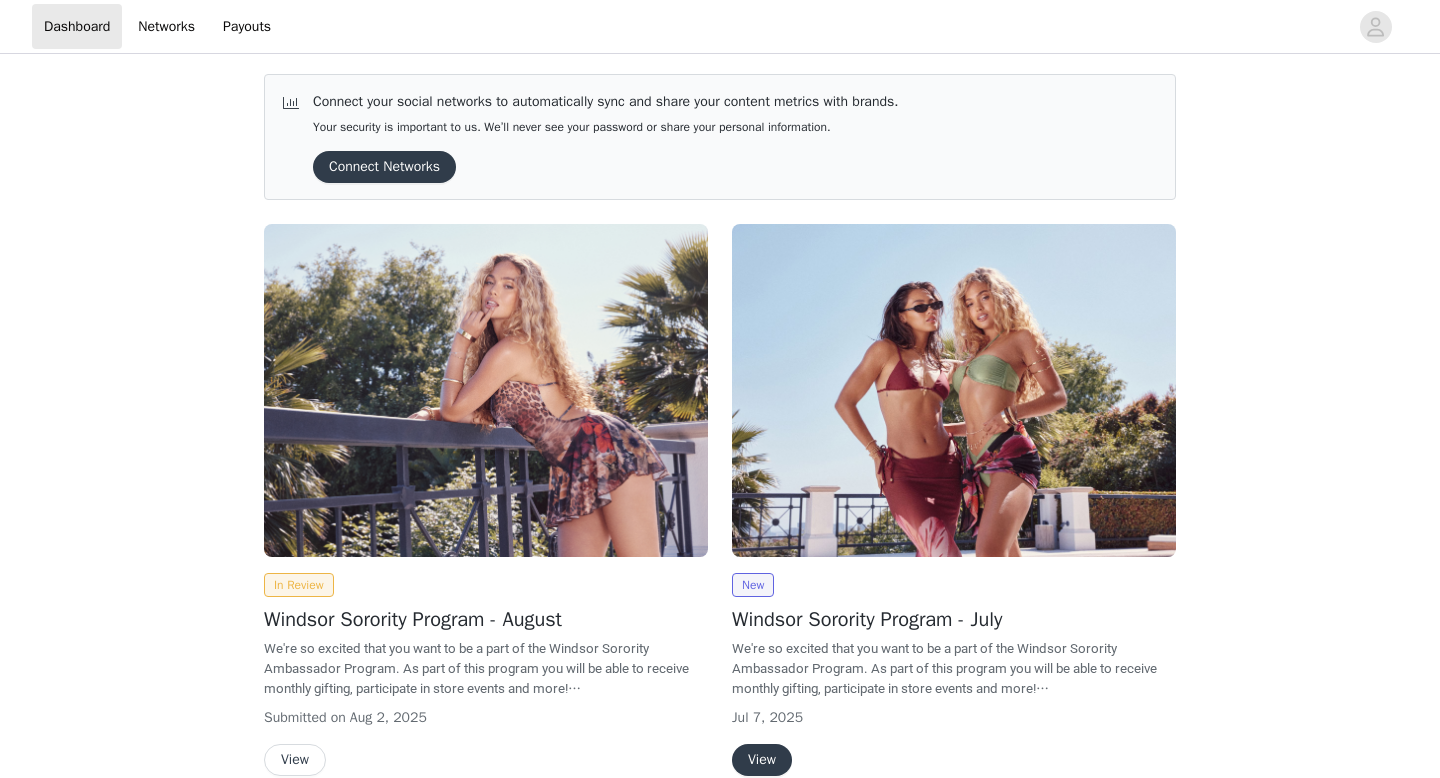 scroll, scrollTop: 0, scrollLeft: 0, axis: both 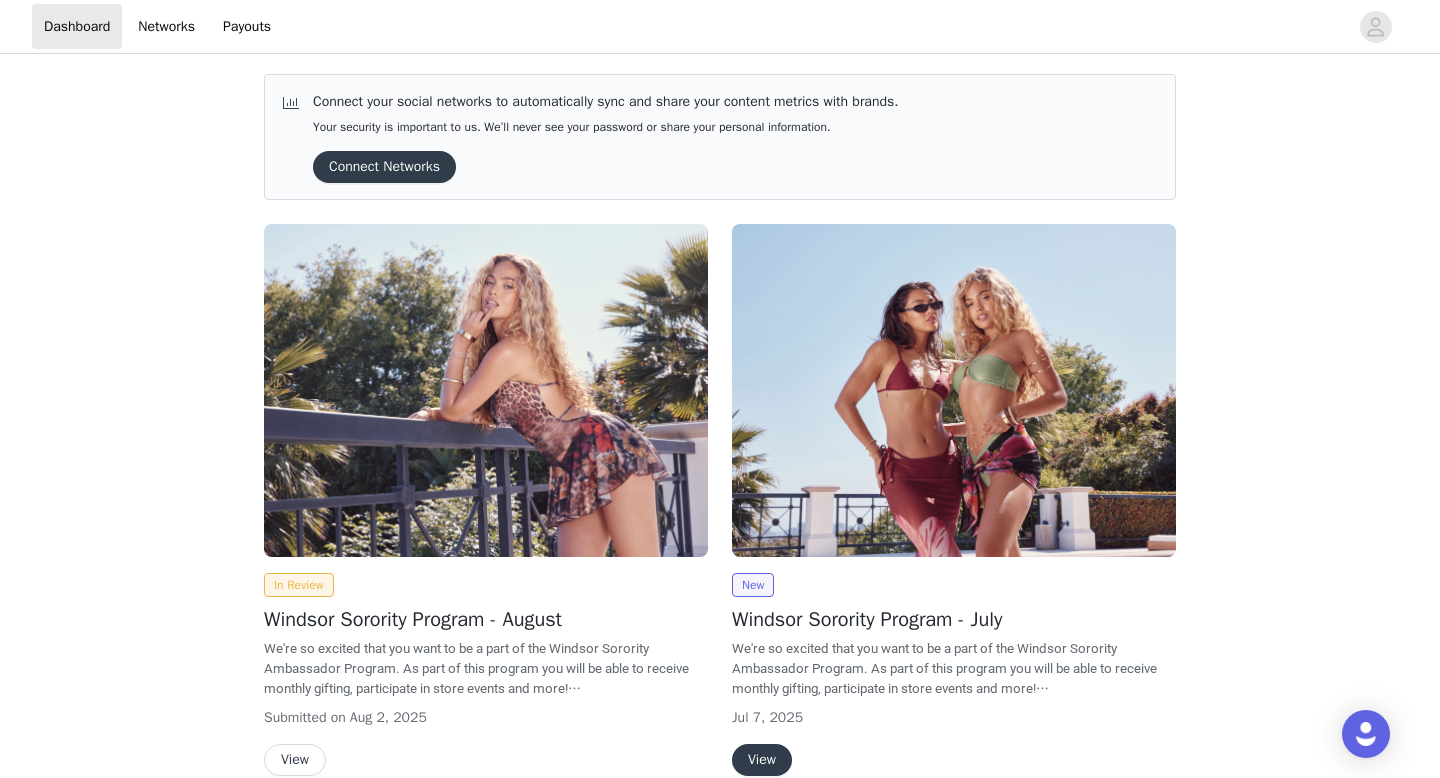 click on "Connect Networks" at bounding box center (384, 167) 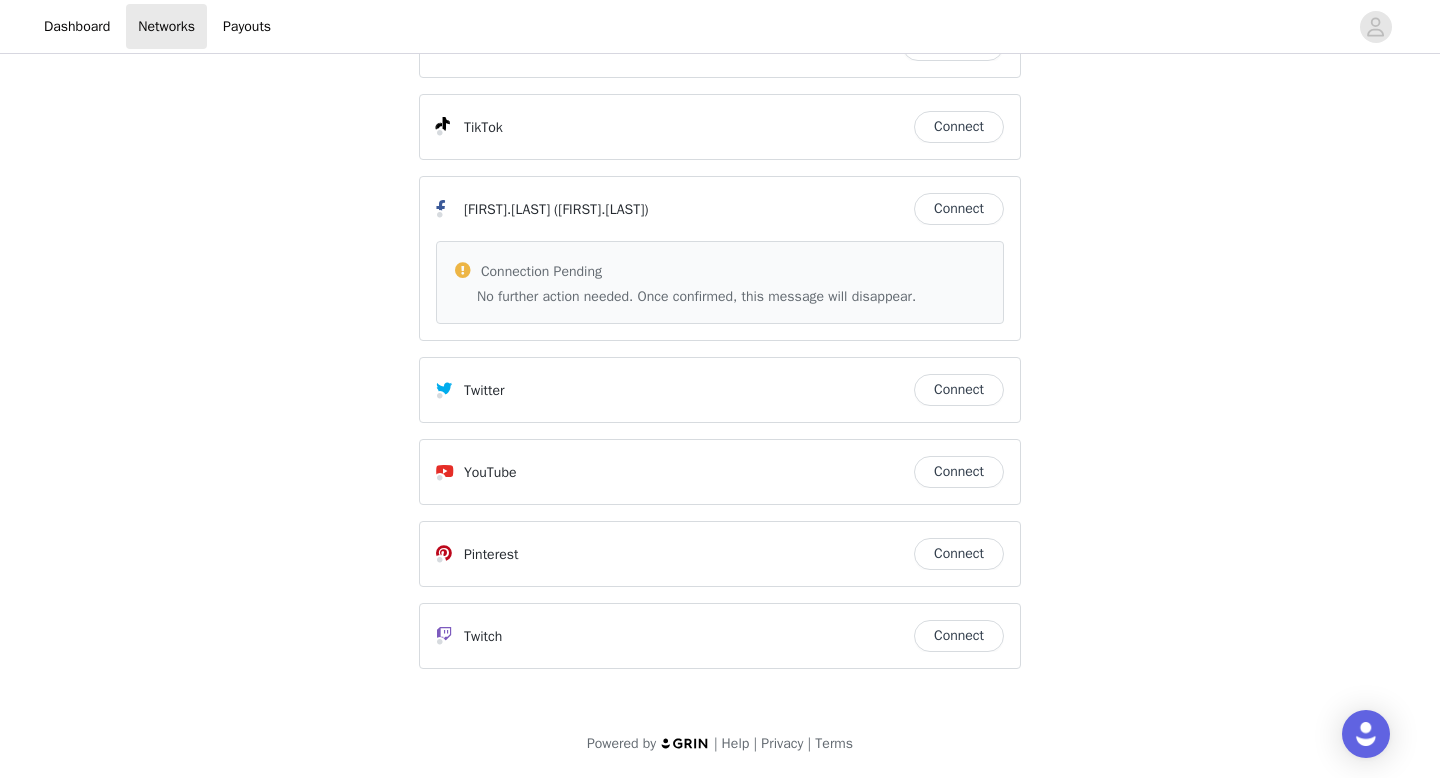 scroll, scrollTop: 0, scrollLeft: 0, axis: both 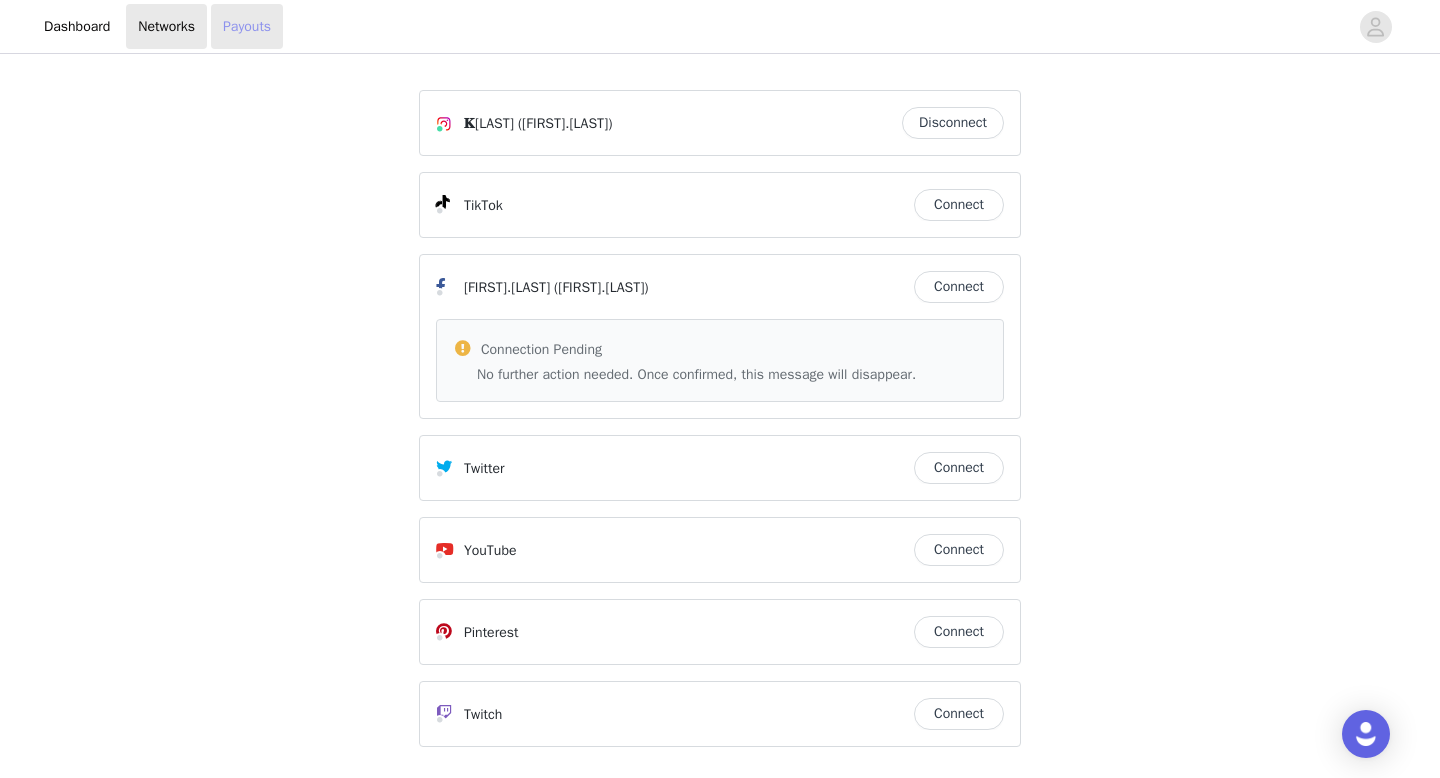 click on "Payouts" at bounding box center (247, 26) 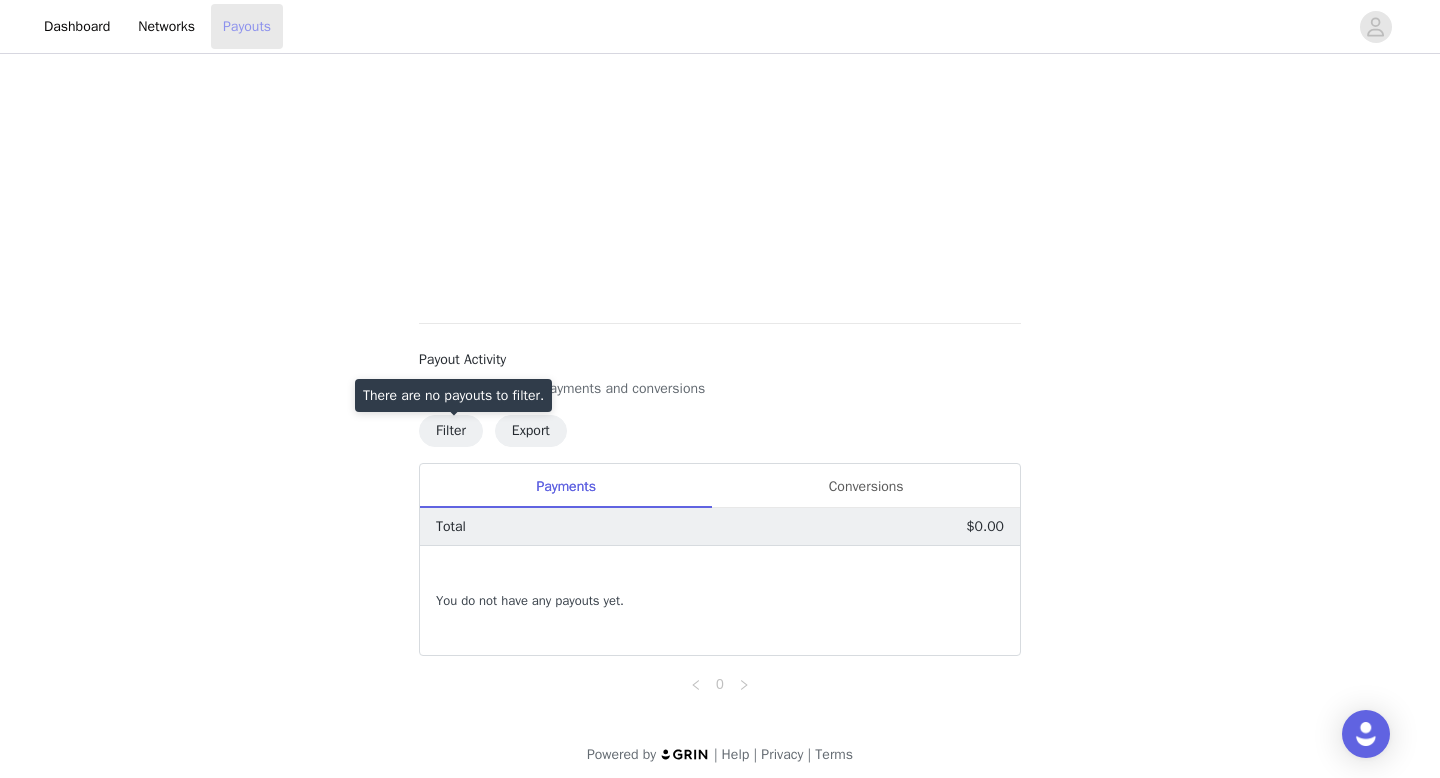scroll, scrollTop: 514, scrollLeft: 0, axis: vertical 